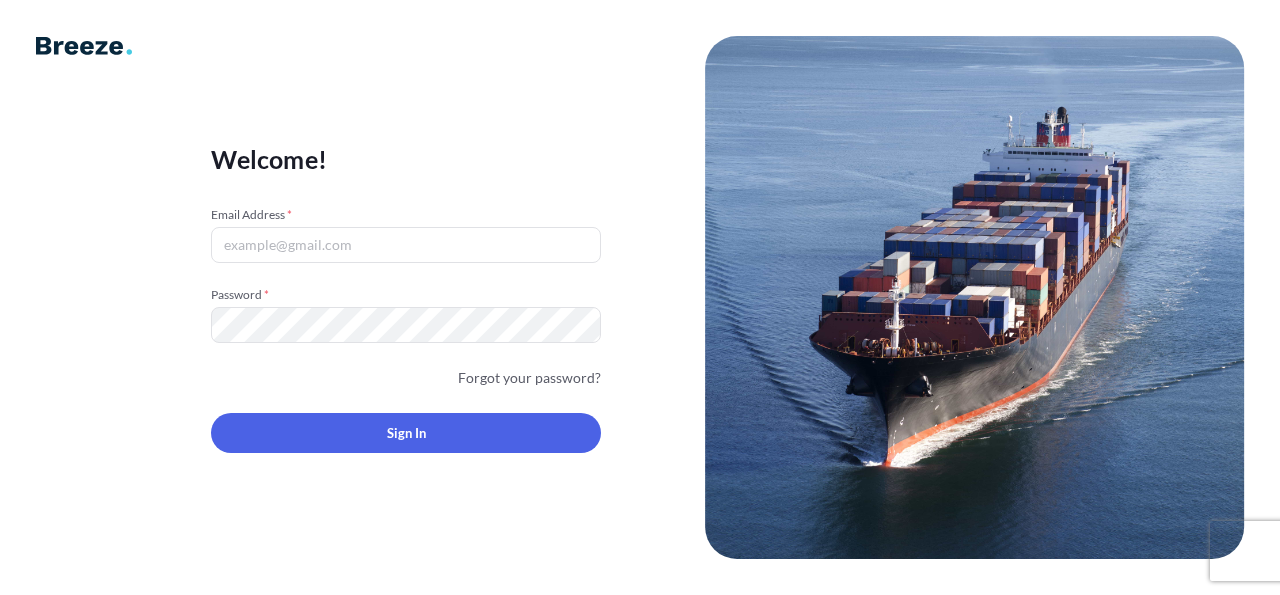 scroll, scrollTop: 0, scrollLeft: 0, axis: both 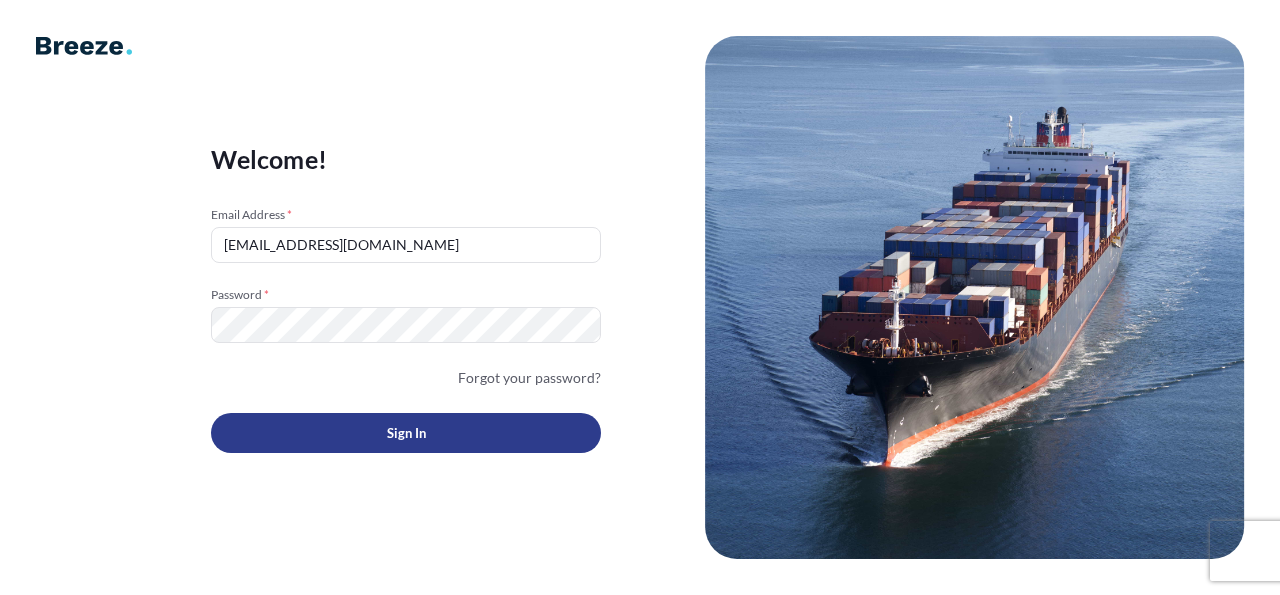type on "[EMAIL_ADDRESS][DOMAIN_NAME]" 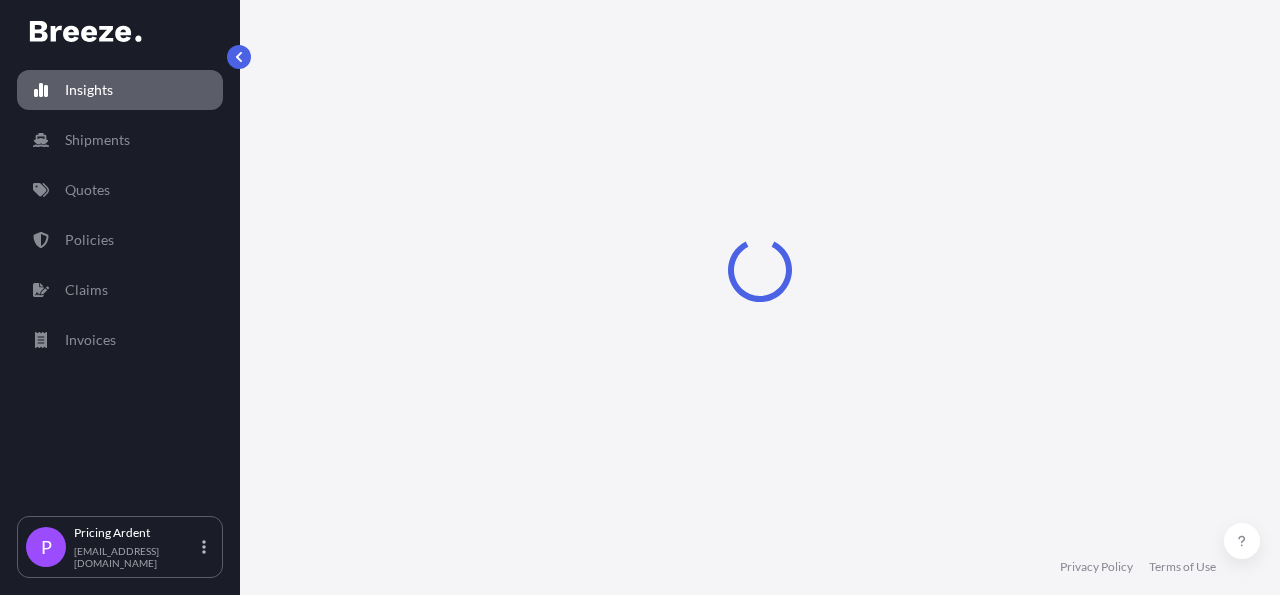 select on "2025" 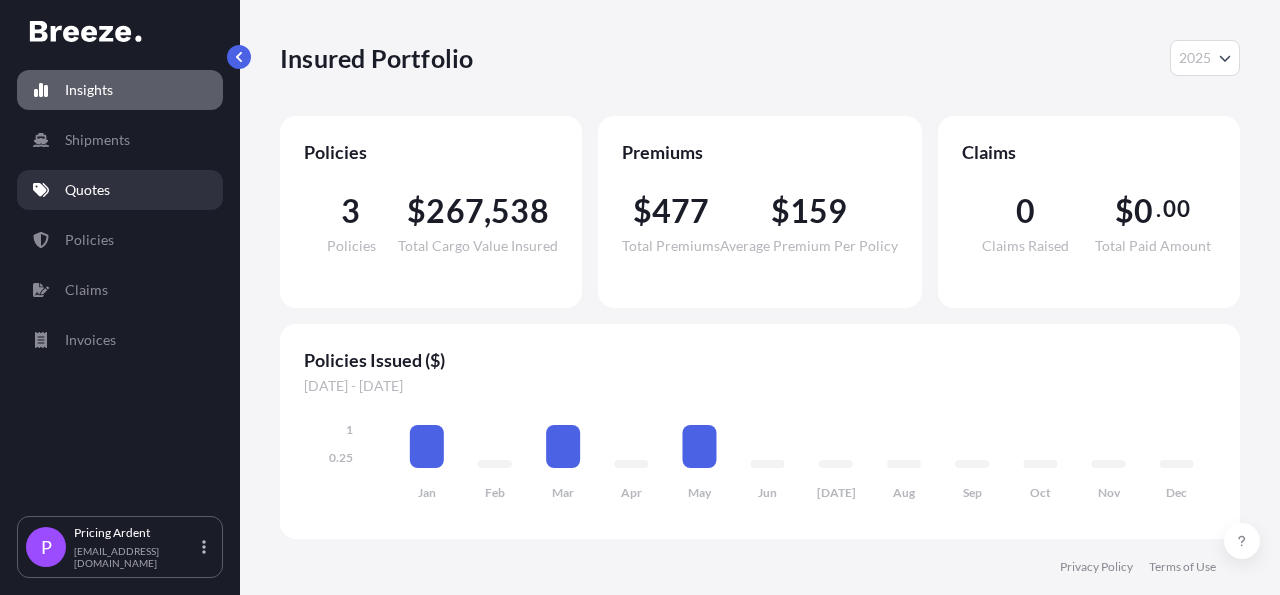 click on "Quotes" at bounding box center [120, 190] 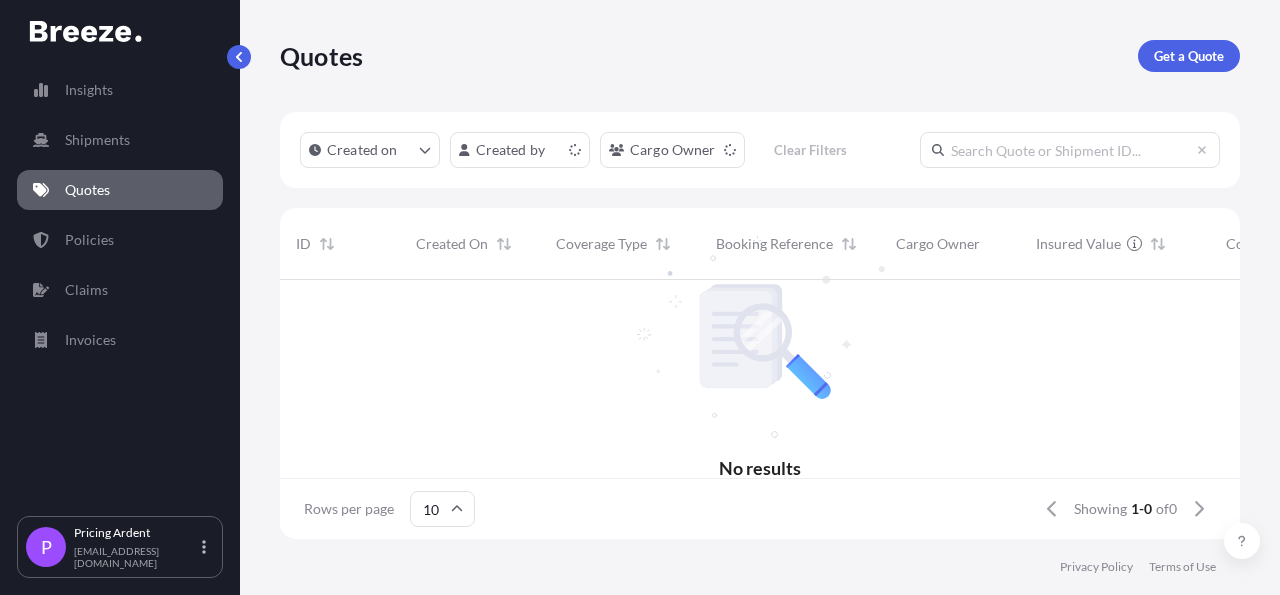 scroll, scrollTop: 19, scrollLeft: 19, axis: both 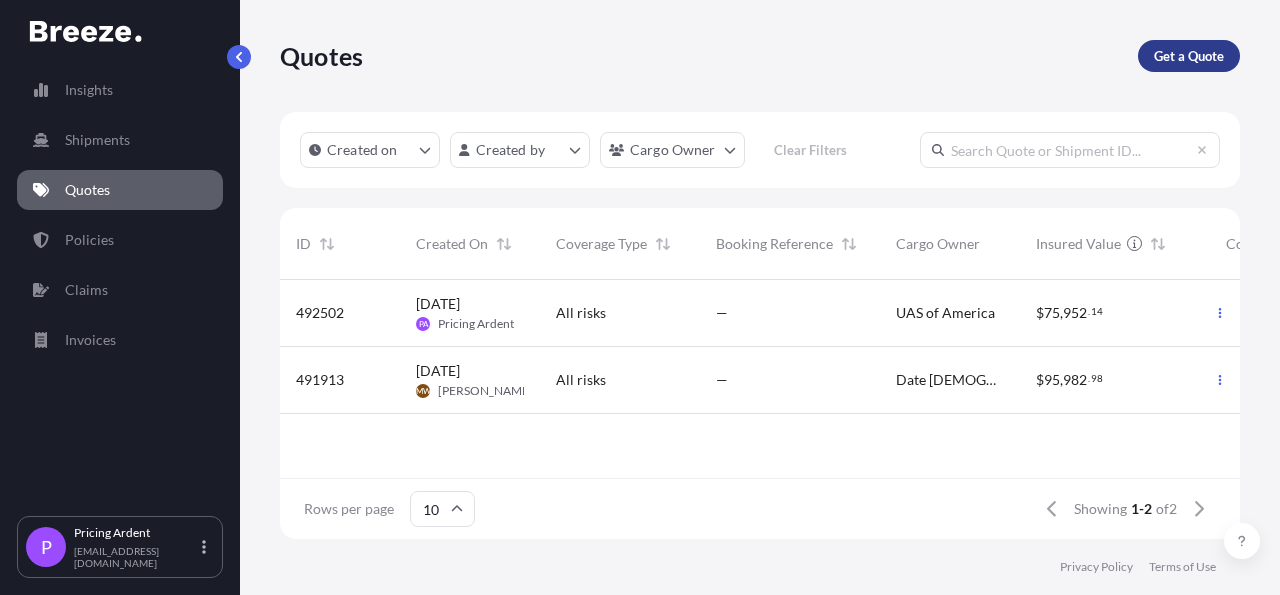 click on "Get a Quote" at bounding box center [1189, 56] 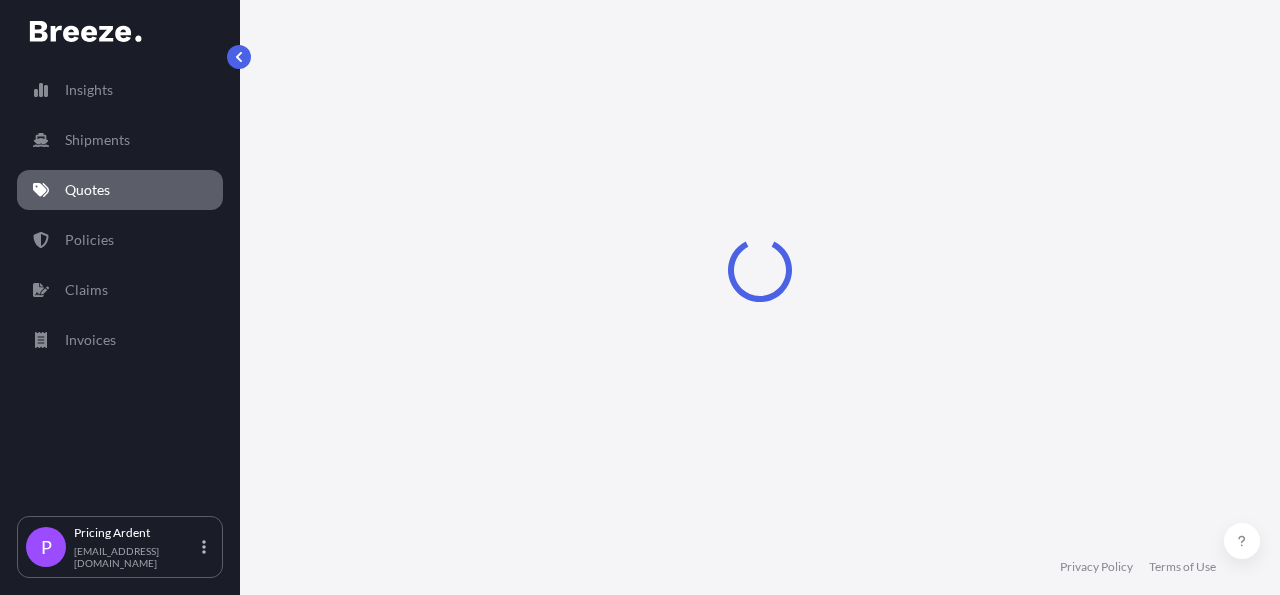 select on "Sea" 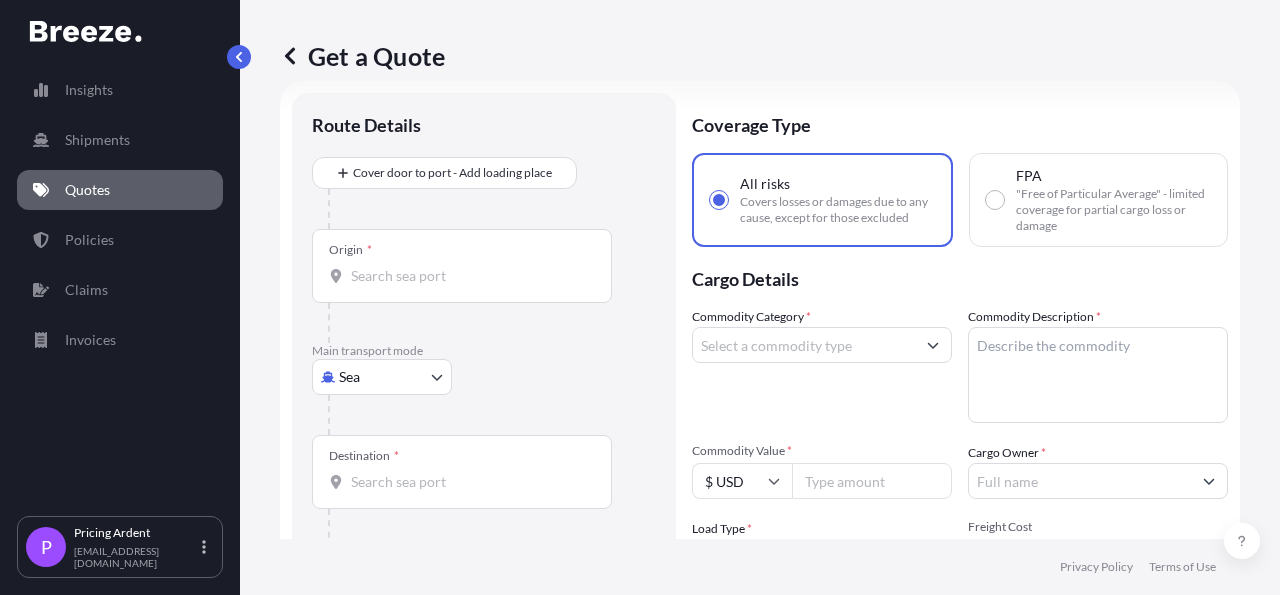 scroll, scrollTop: 32, scrollLeft: 0, axis: vertical 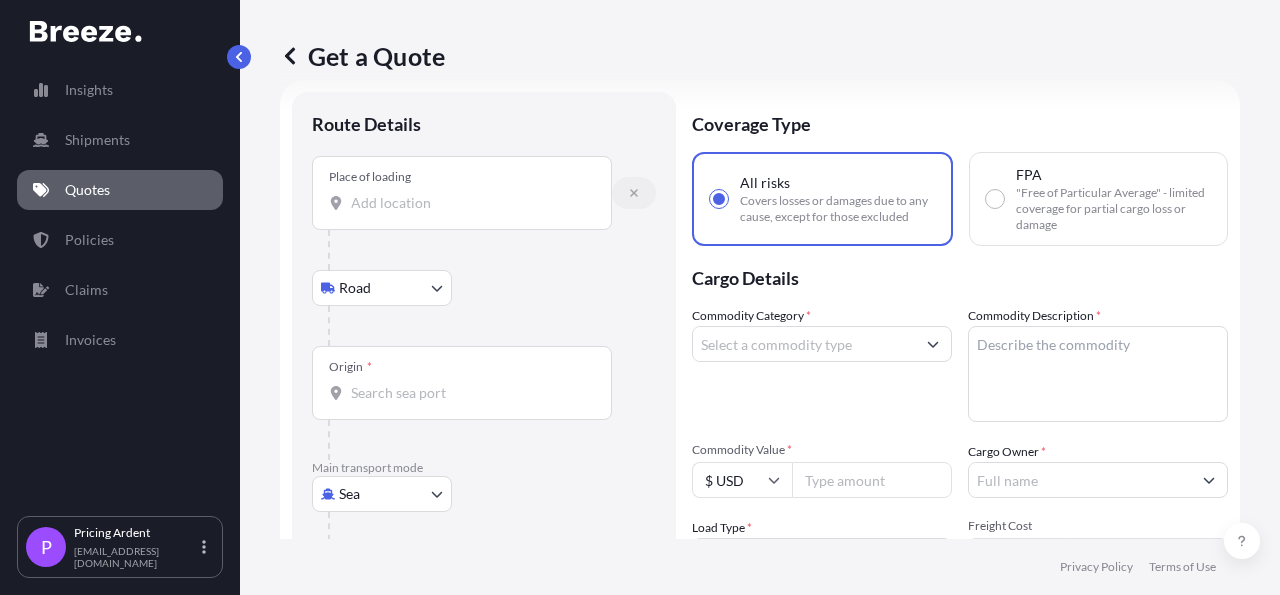 click at bounding box center (634, 193) 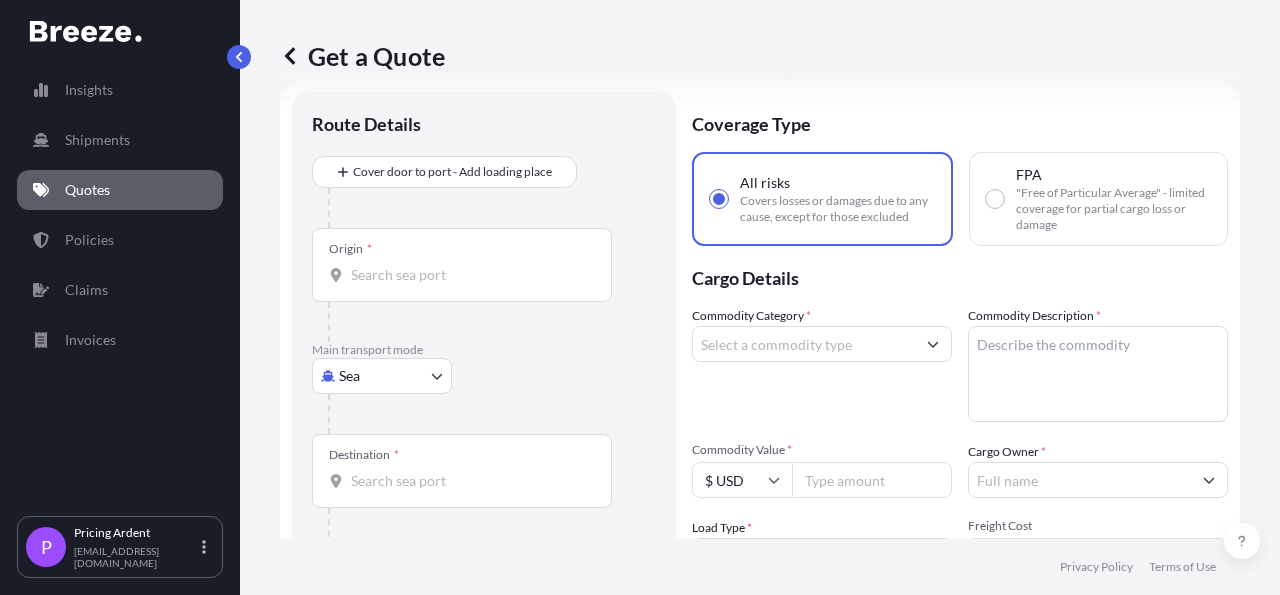 click on "Origin *" at bounding box center [469, 275] 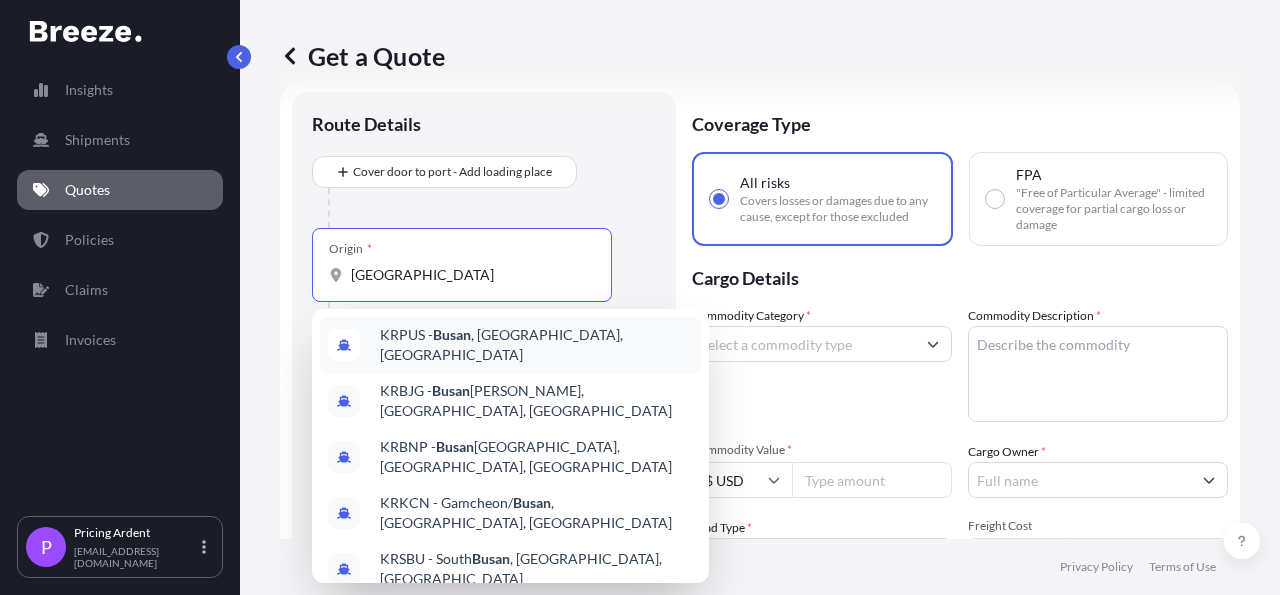 click on "KRPUS -  [GEOGRAPHIC_DATA] , [GEOGRAPHIC_DATA], [GEOGRAPHIC_DATA]" at bounding box center (510, 345) 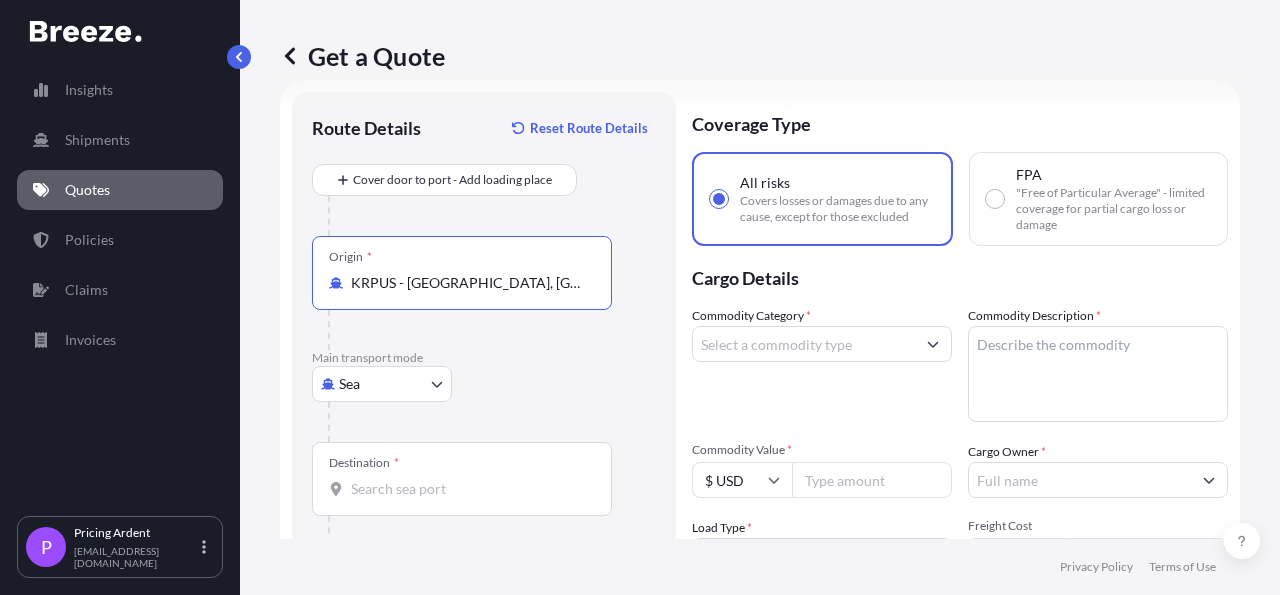 type on "KRPUS - [GEOGRAPHIC_DATA], [GEOGRAPHIC_DATA], [GEOGRAPHIC_DATA]" 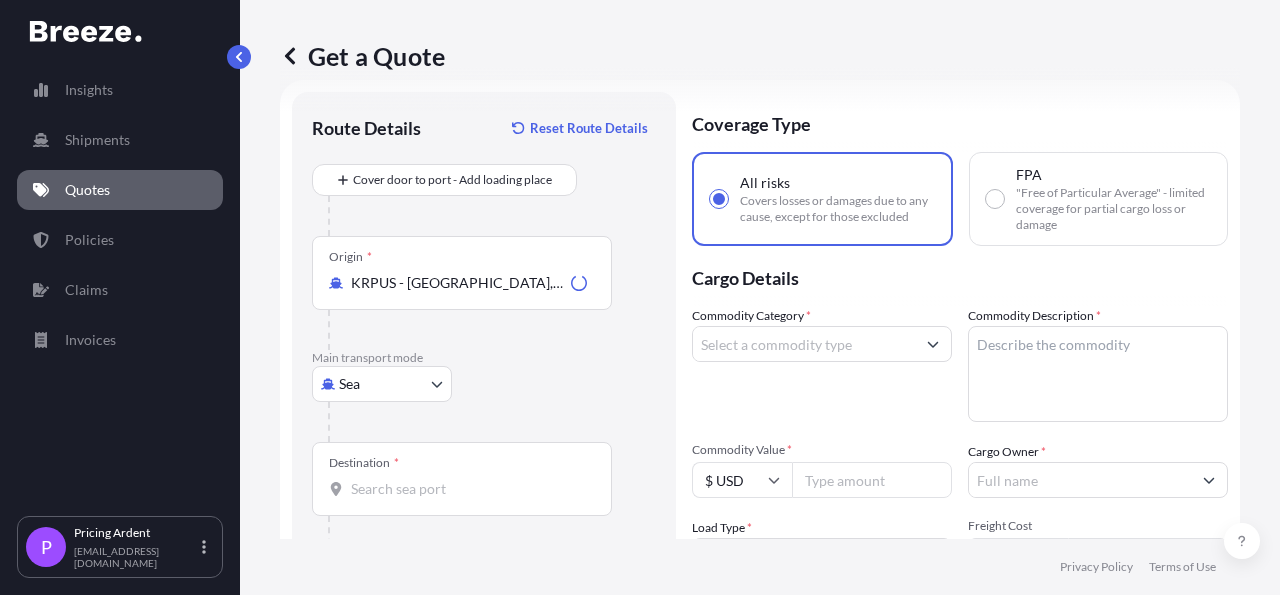 click on "Main transport mode" at bounding box center [484, 358] 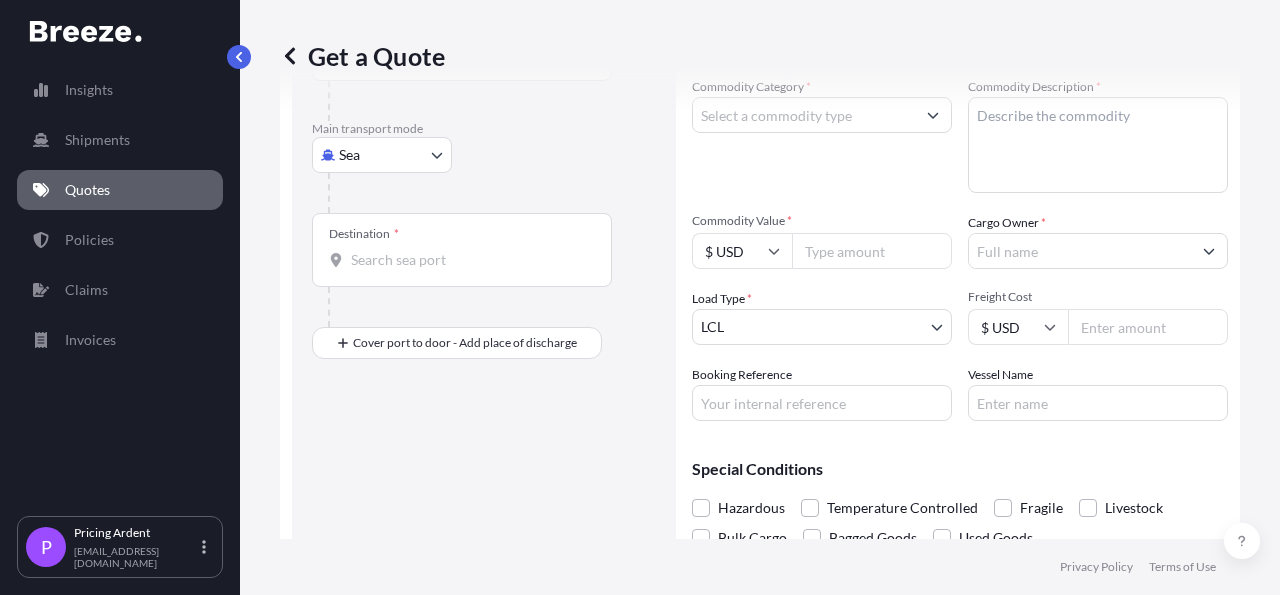 scroll, scrollTop: 264, scrollLeft: 0, axis: vertical 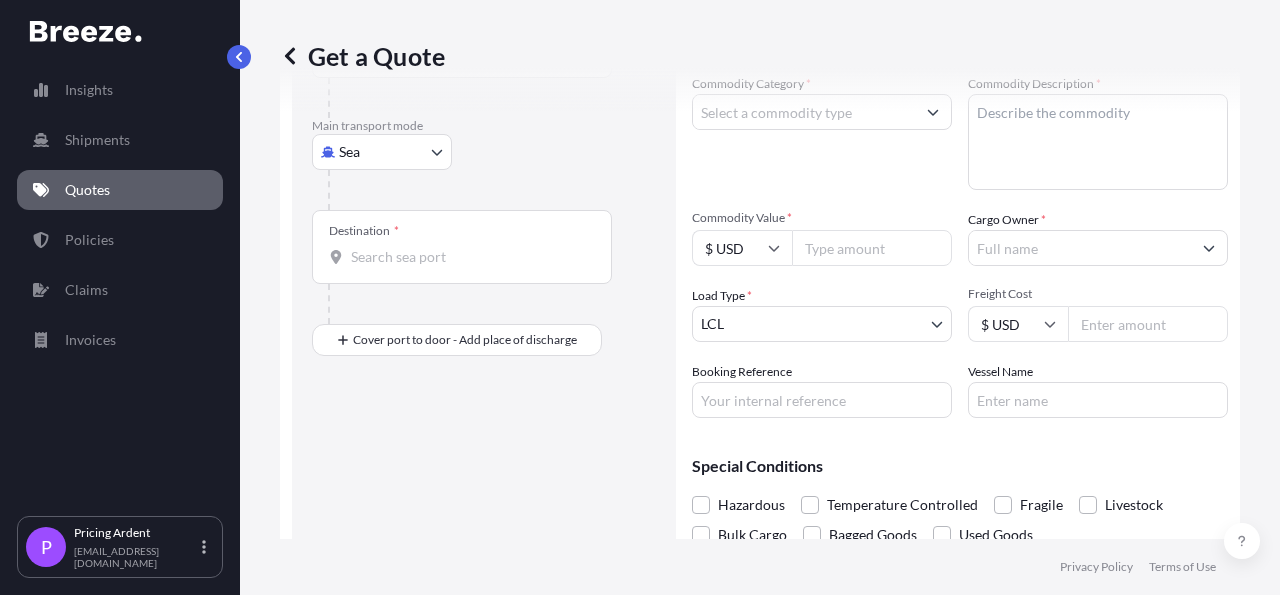 click on "Destination *" at bounding box center (462, 247) 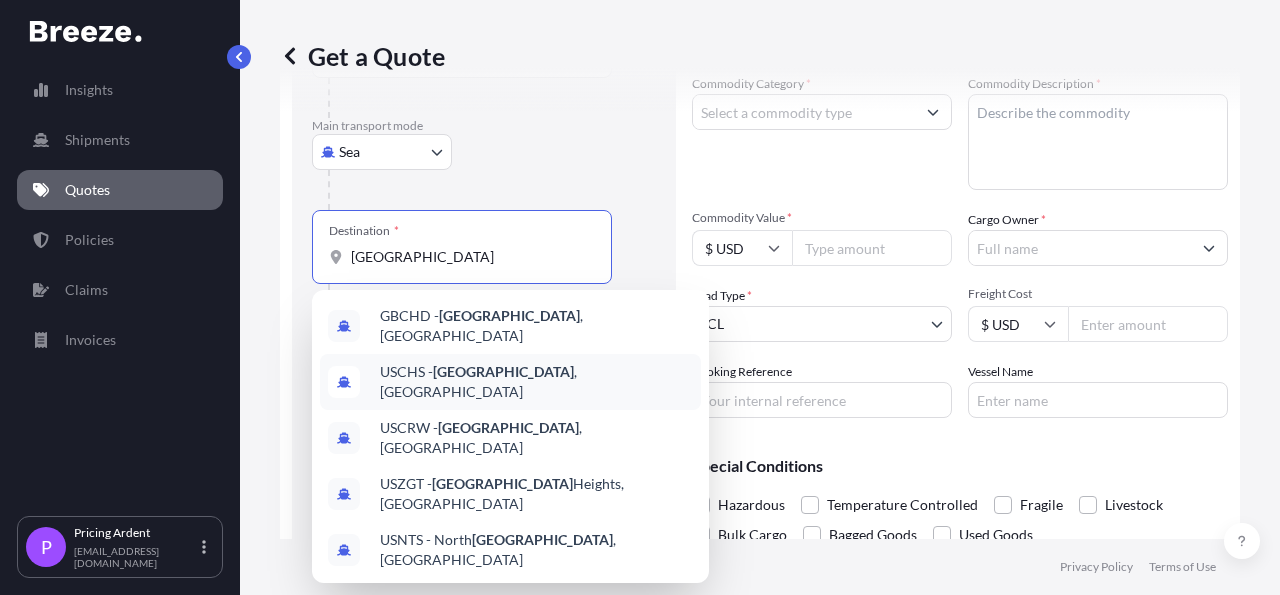 click on "USCHS -  [GEOGRAPHIC_DATA] , [GEOGRAPHIC_DATA]" at bounding box center (536, 382) 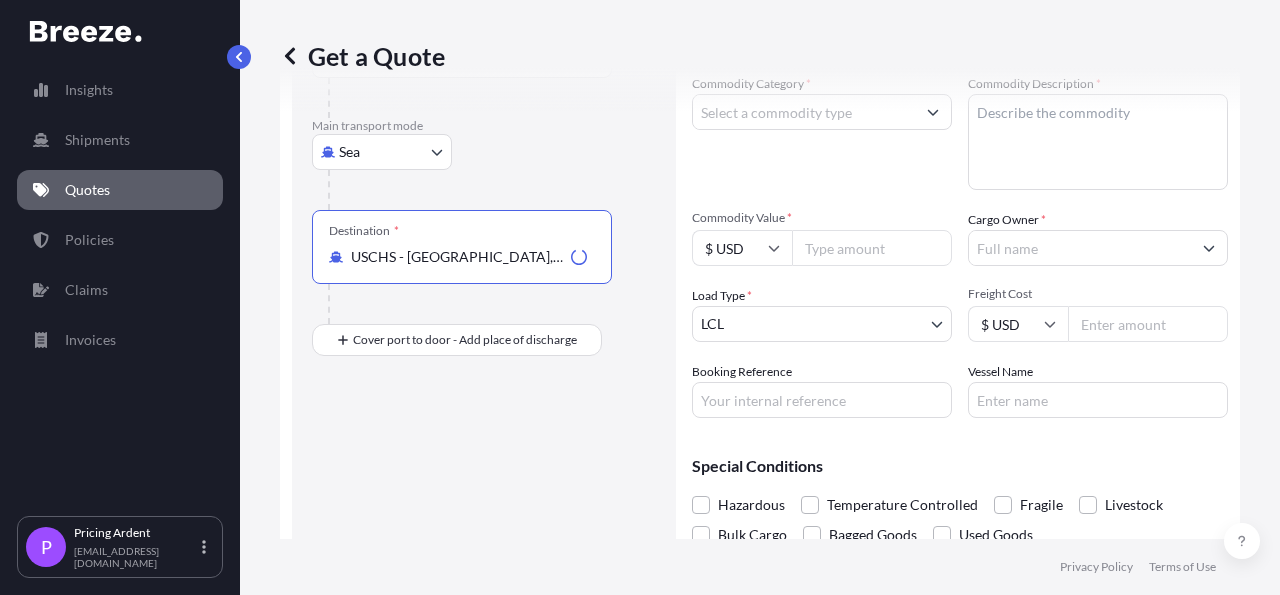 type on "USCHS - [GEOGRAPHIC_DATA], [GEOGRAPHIC_DATA]" 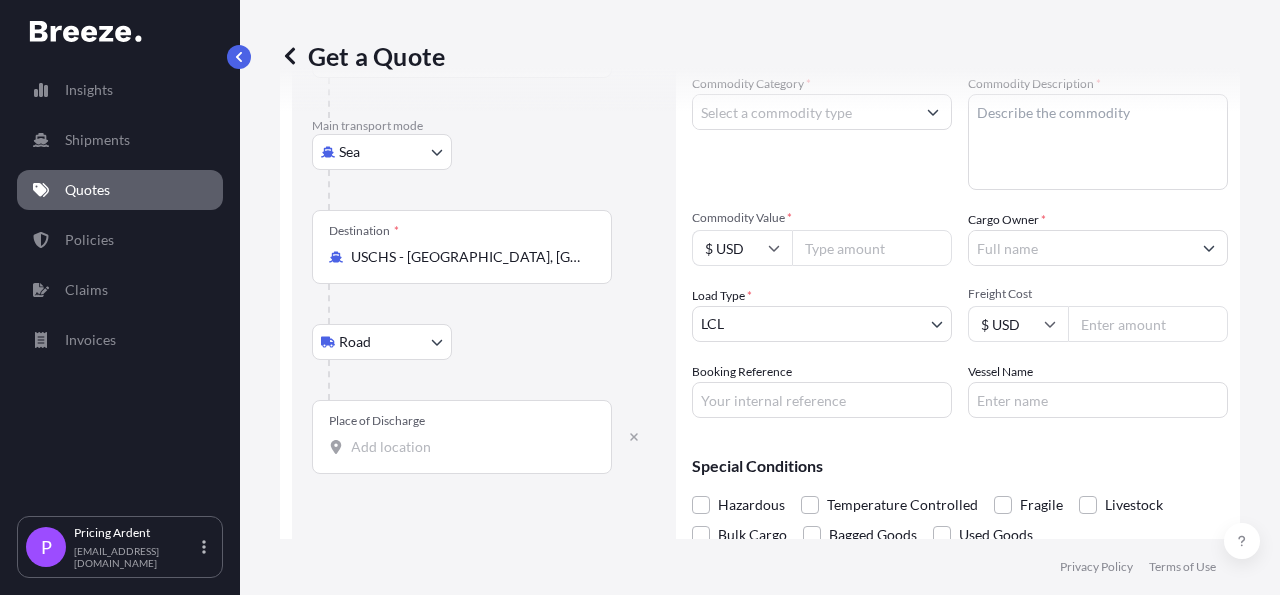 click on "Place of Discharge" at bounding box center (469, 447) 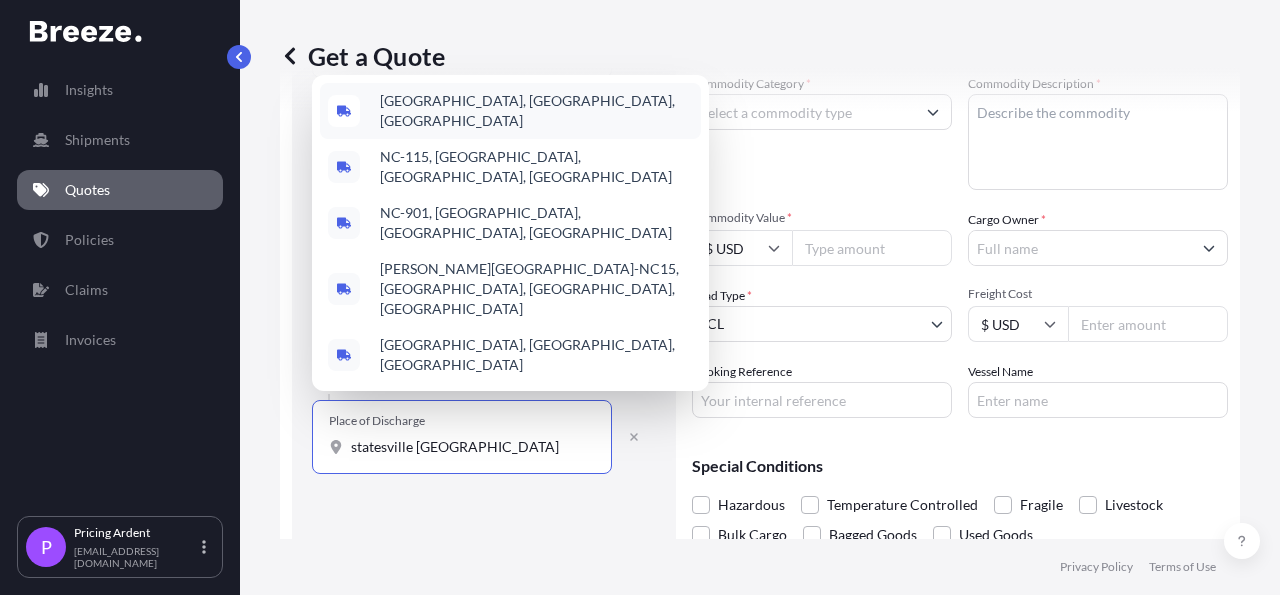 click on "[GEOGRAPHIC_DATA], [GEOGRAPHIC_DATA], [GEOGRAPHIC_DATA]" at bounding box center [510, 111] 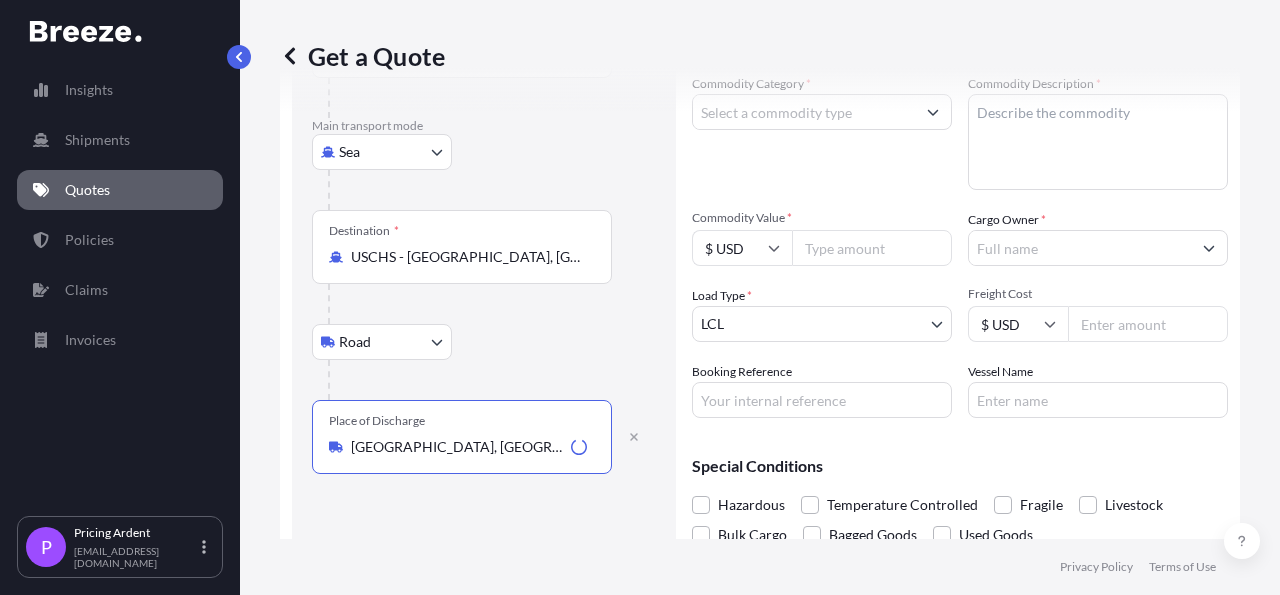 type on "[GEOGRAPHIC_DATA], [GEOGRAPHIC_DATA], [GEOGRAPHIC_DATA]" 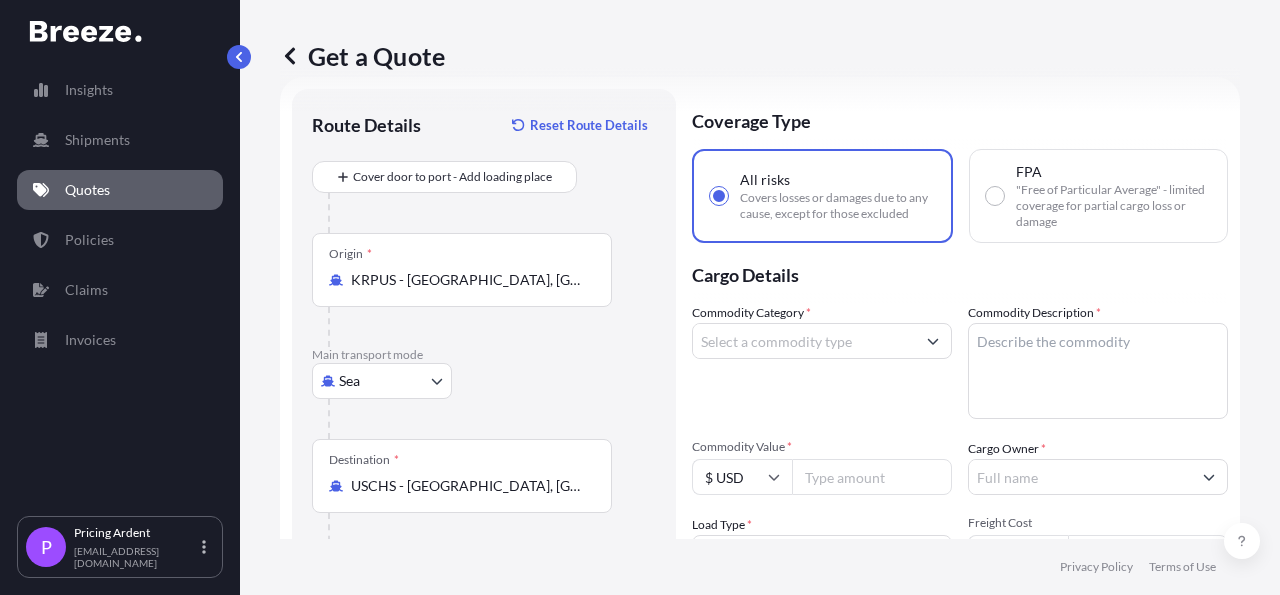 scroll, scrollTop: 0, scrollLeft: 0, axis: both 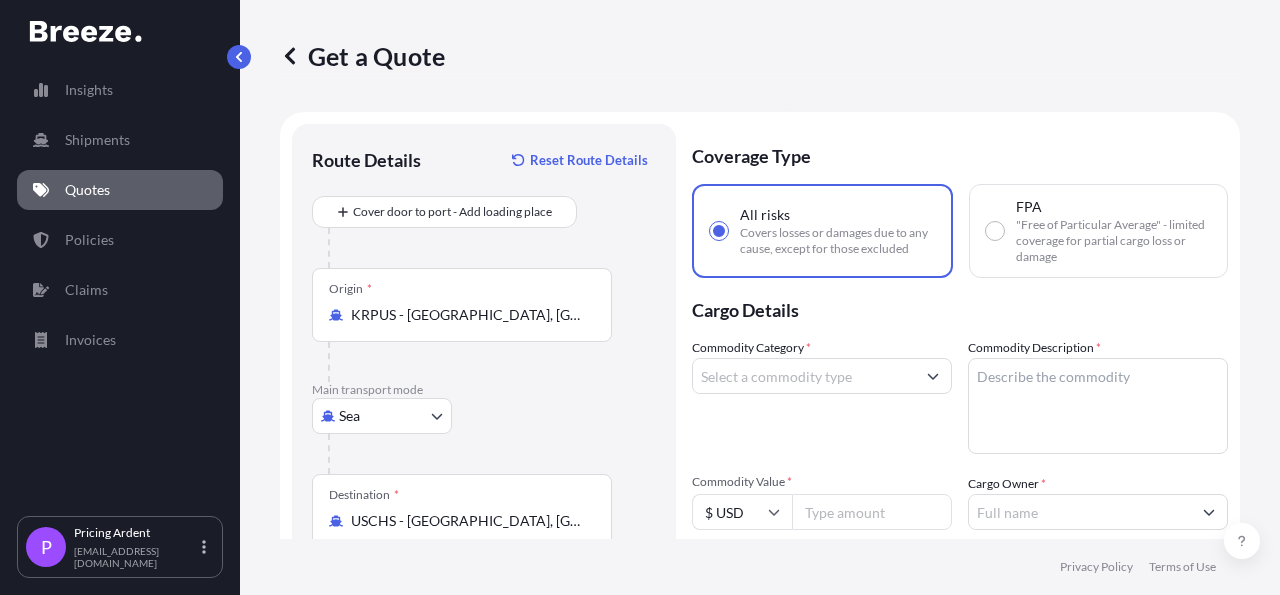 click on "Commodity Category *" at bounding box center [804, 376] 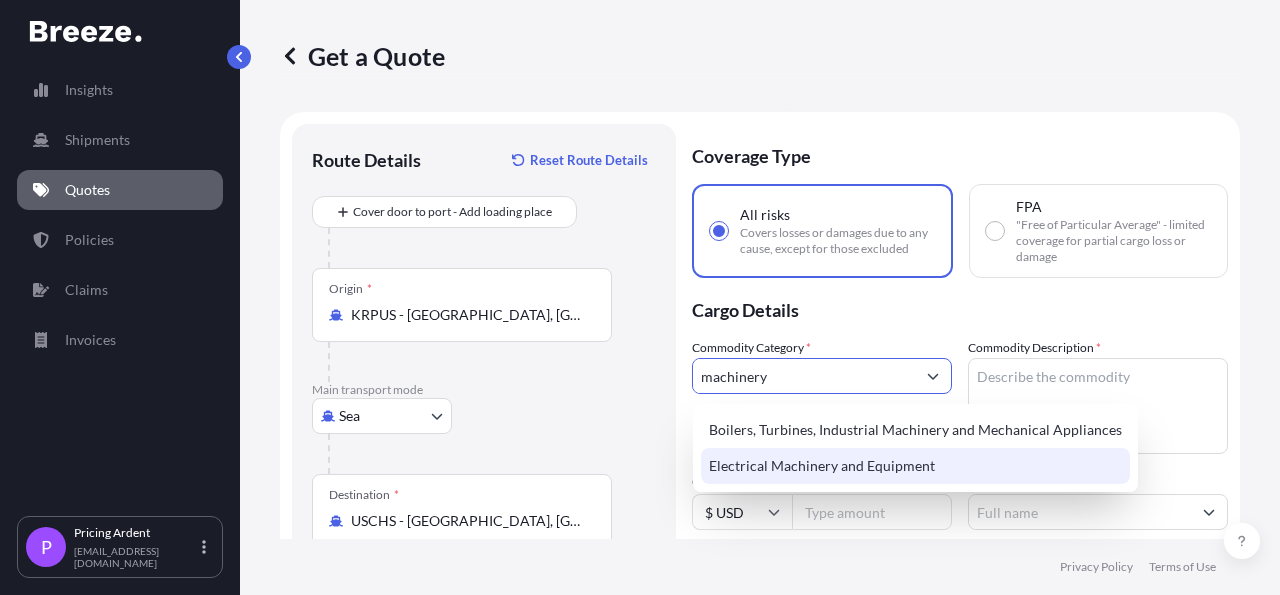 click on "Electrical Machinery and Equipment" at bounding box center [915, 466] 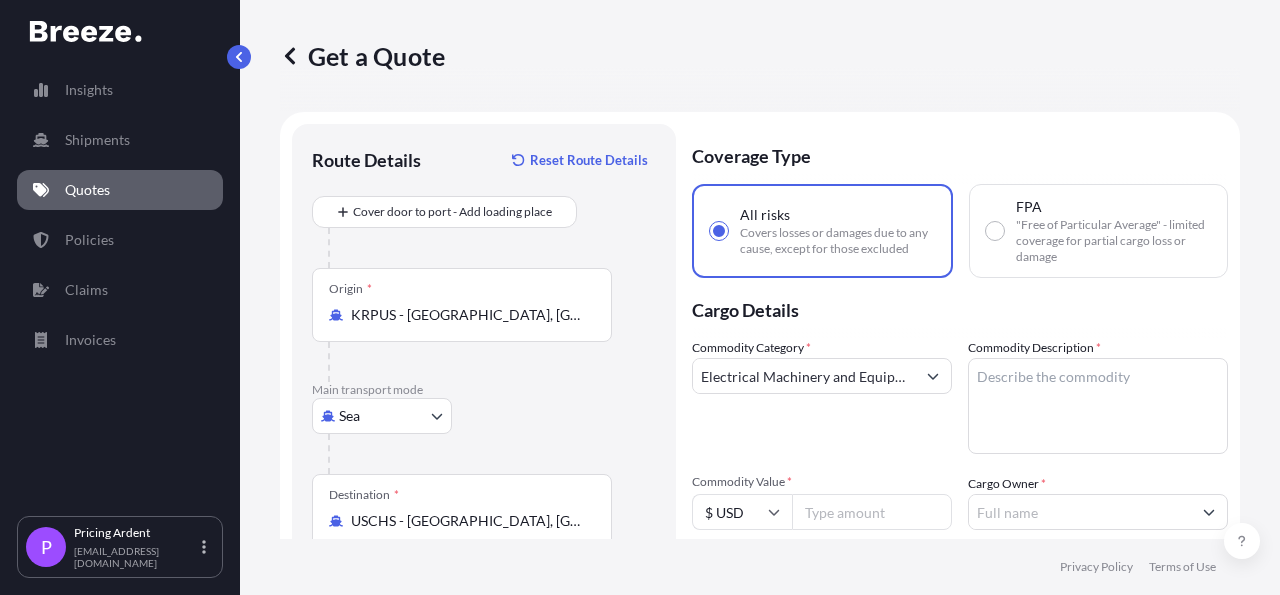 click on "Get a Quote Route Details Reset Route Details   Cover door to port - Add loading place Place of loading Road Road Rail Origin * KRPUS - Busan, [GEOGRAPHIC_DATA], [GEOGRAPHIC_DATA] transport mode Sea Sea Air Road Rail Destination * USCHS - [GEOGRAPHIC_DATA], [GEOGRAPHIC_DATA] Rail Place of Discharge [GEOGRAPHIC_DATA], [GEOGRAPHIC_DATA], [GEOGRAPHIC_DATA] Coverage Type All risks Covers losses or damages due to any cause, except for those excluded FPA "Free of Particular Average" - limited coverage for partial cargo loss or damage Cargo Details Commodity Category * Electrical Machinery and Equipment Commodity Description * Commodity Value   * $ USD Cargo Owner * Load Type * LCL LCL FCL Freight Cost   $ USD Booking Reference Vessel Name Special Conditions Hazardous Temperature Controlled Fragile Livestock Bulk Cargo Bagged Goods Used Goods Get a Quote" at bounding box center [760, 269] 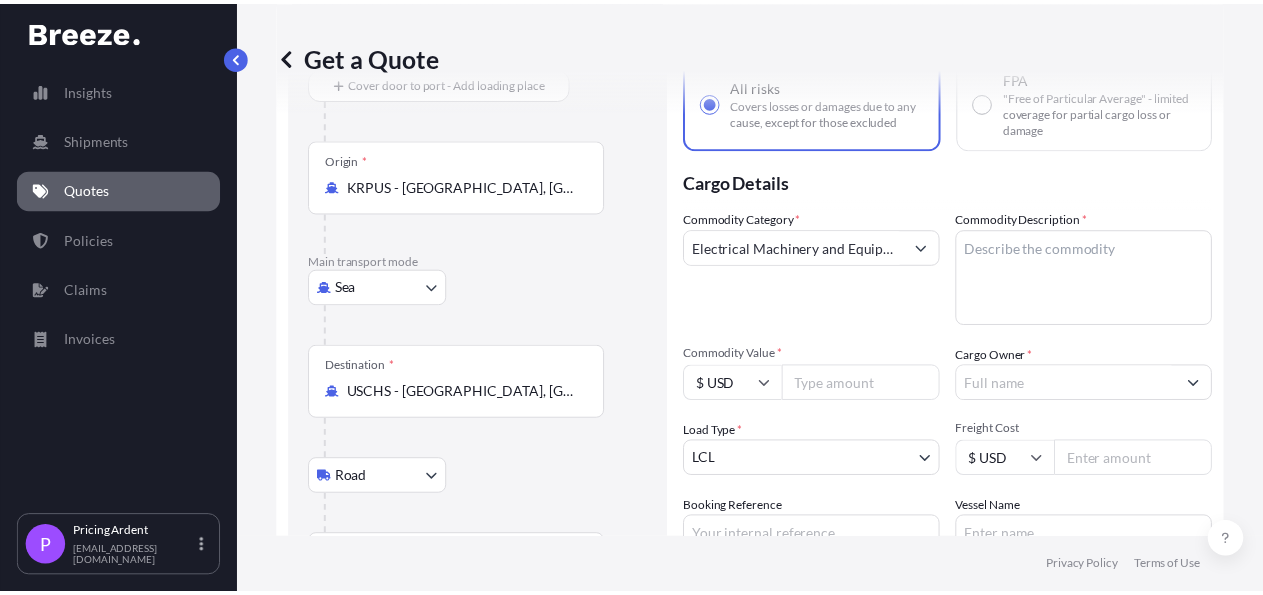 scroll, scrollTop: 232, scrollLeft: 0, axis: vertical 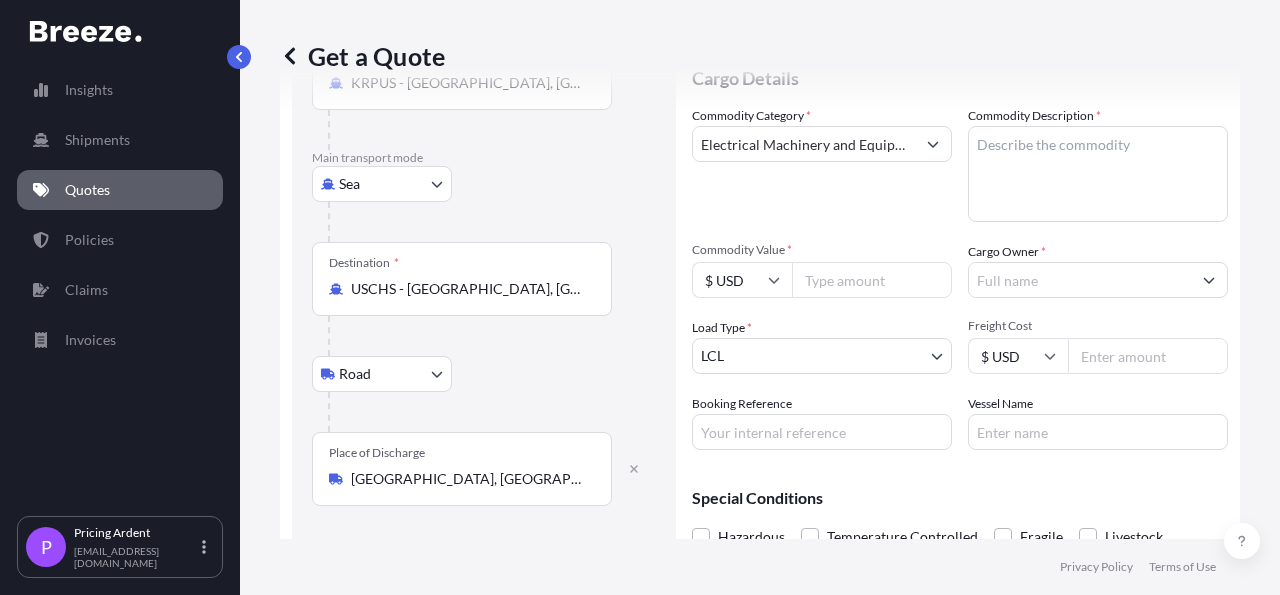 click on "Electrical Machinery and Equipment" at bounding box center [804, 144] 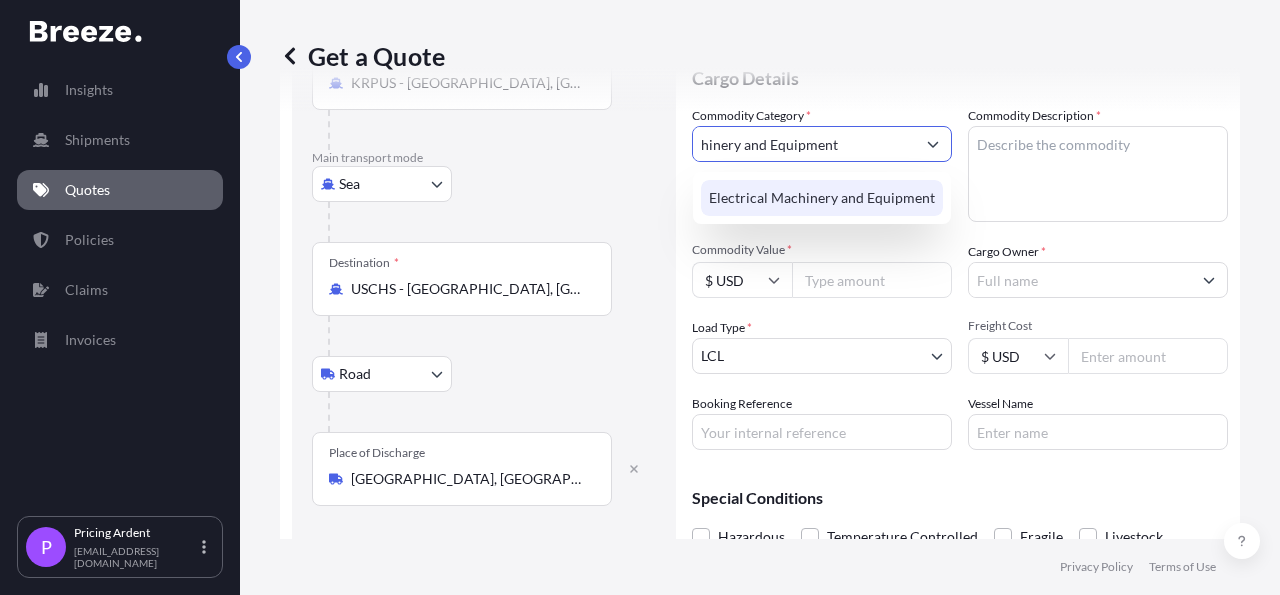 drag, startPoint x: 880, startPoint y: 151, endPoint x: 685, endPoint y: 151, distance: 195 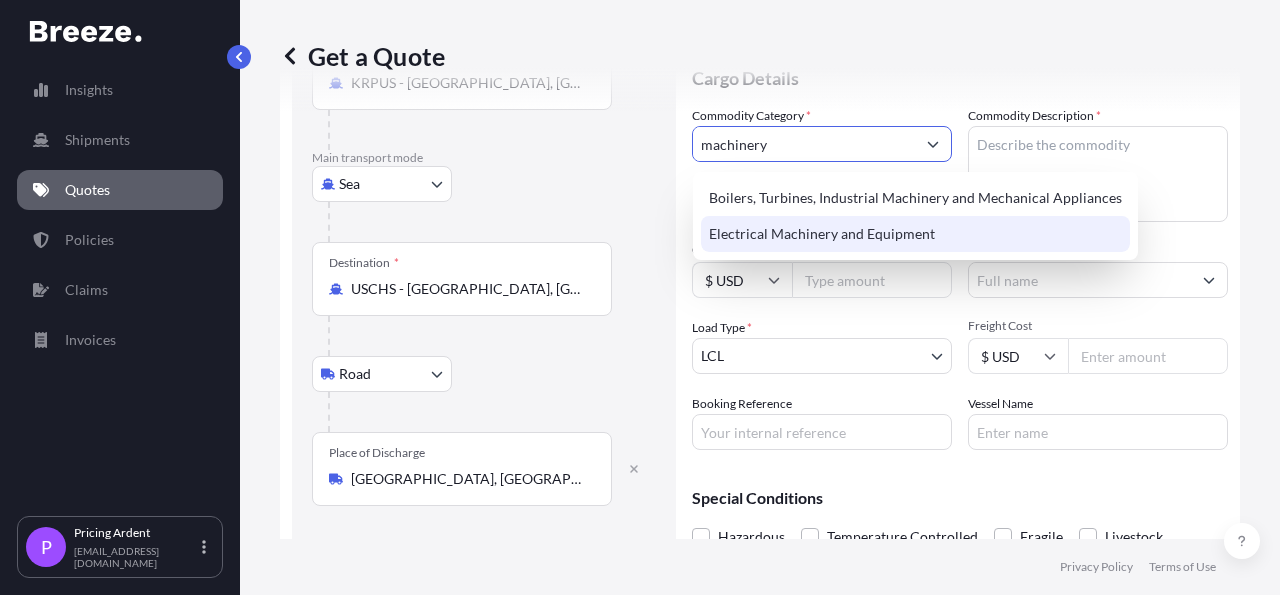 click on "Electrical Machinery and Equipment" at bounding box center [915, 234] 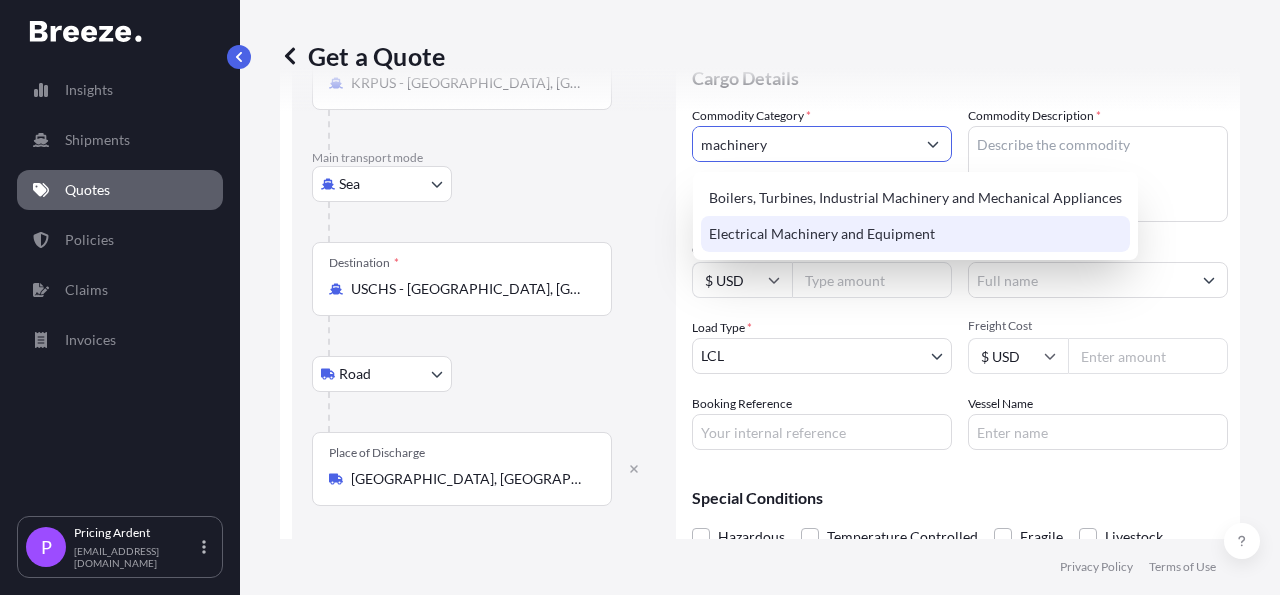 type on "Electrical Machinery and Equipment" 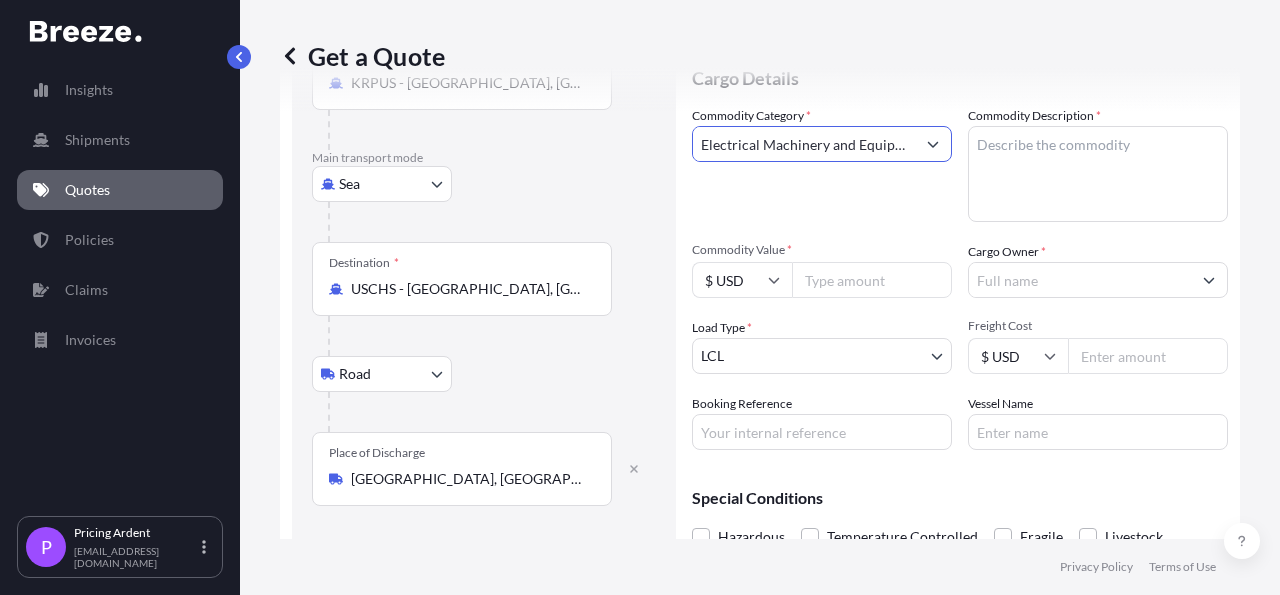 click on "Commodity Description *" at bounding box center [1098, 174] 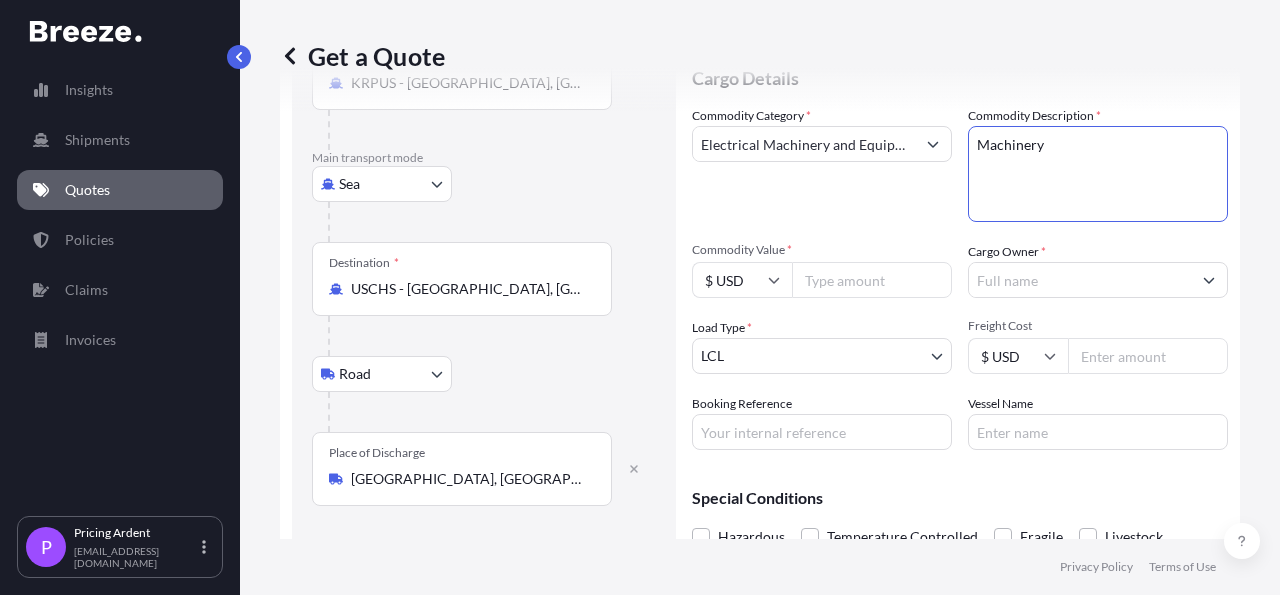 type on "Machinery" 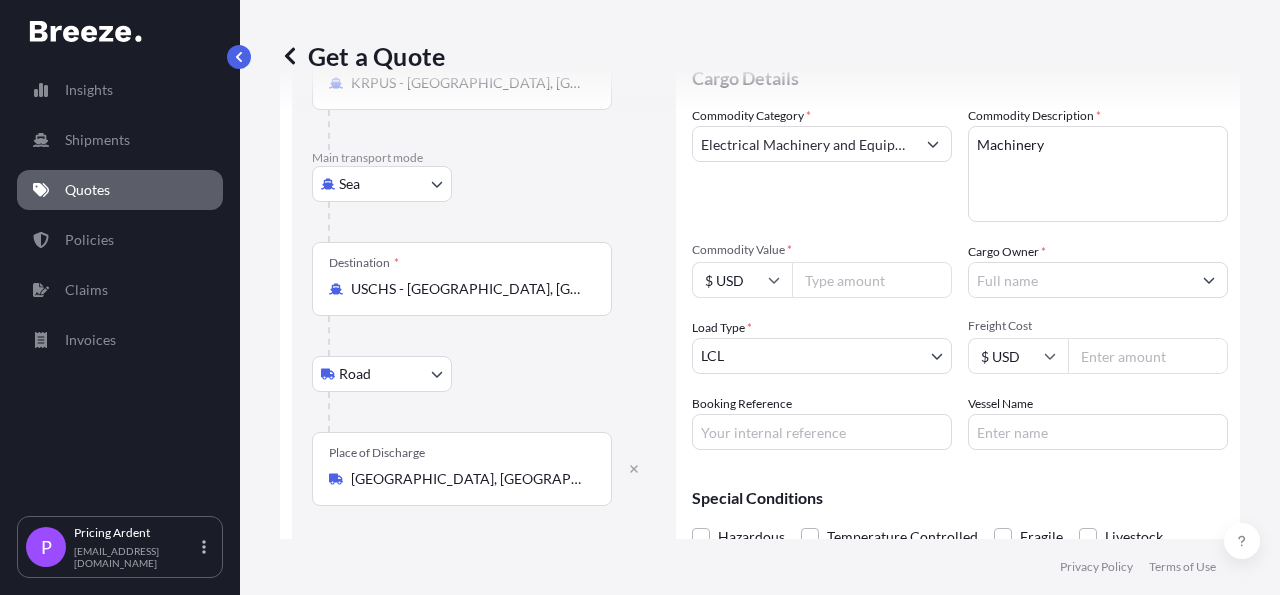 click on "Commodity Value   *" at bounding box center [872, 280] 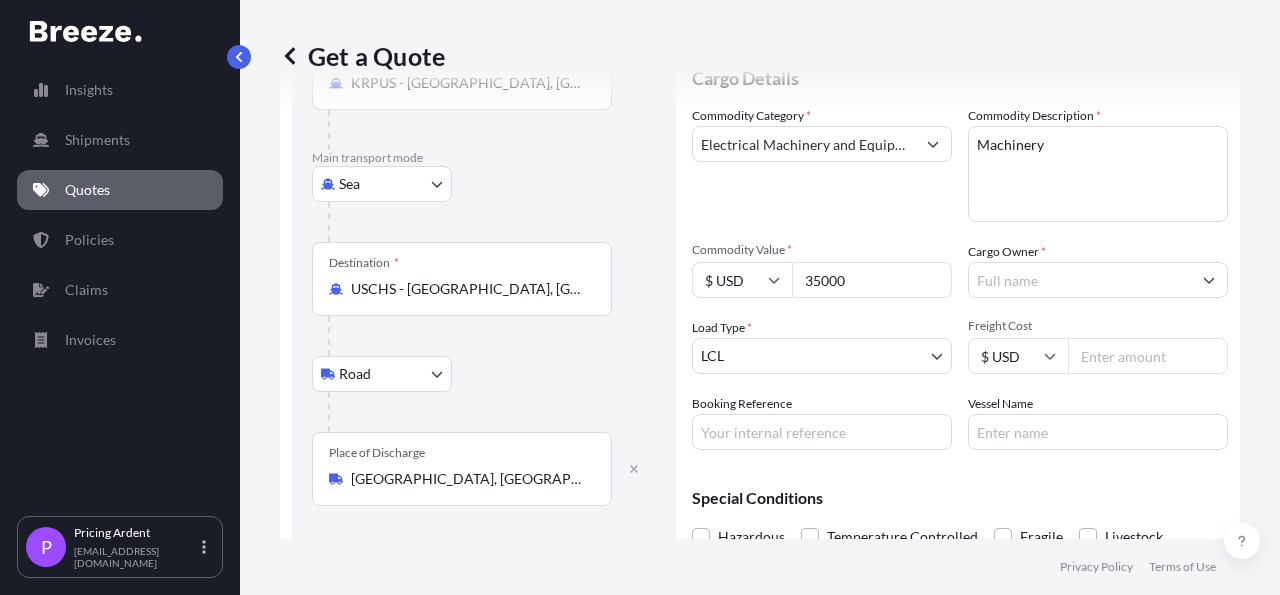 type on "35000" 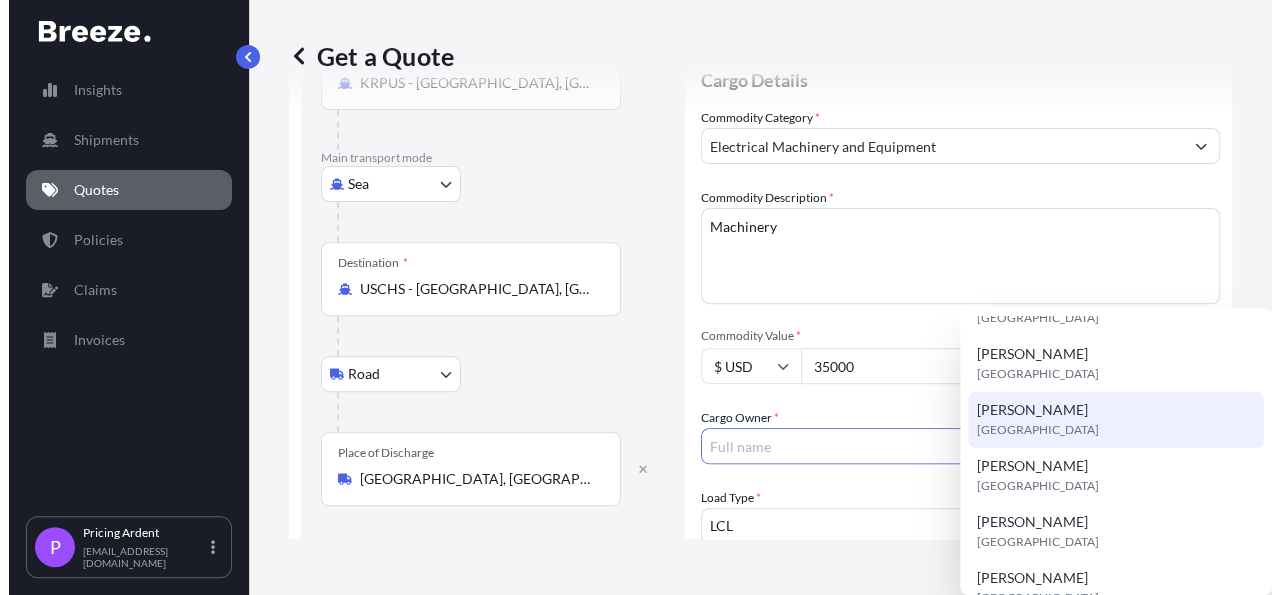 scroll, scrollTop: 0, scrollLeft: 0, axis: both 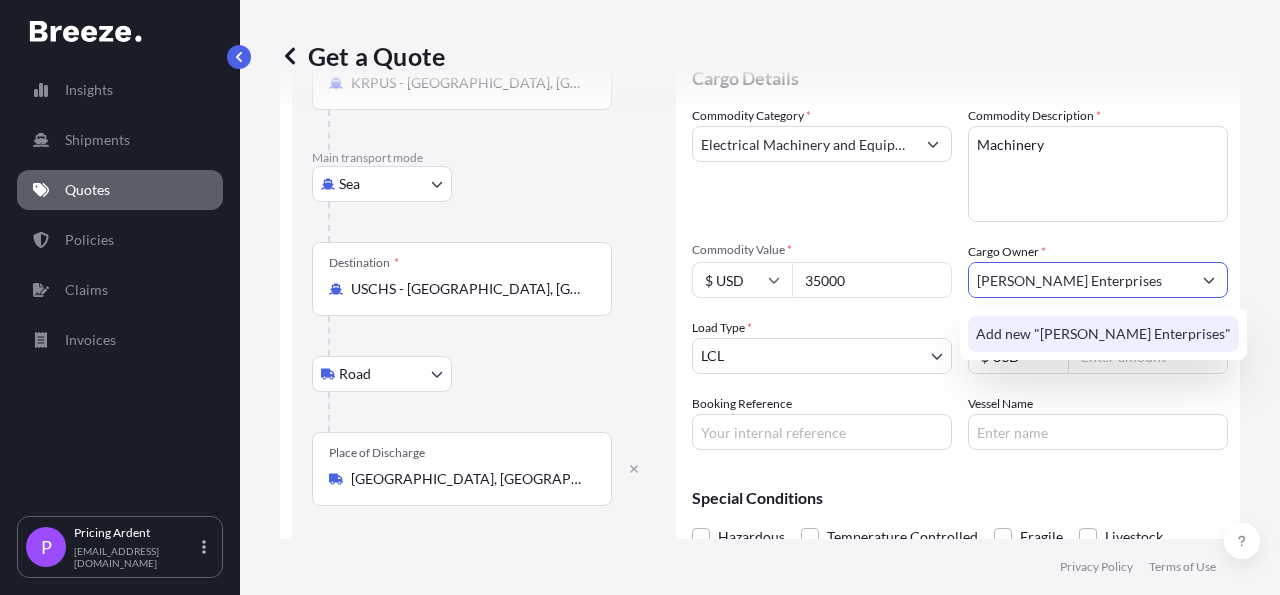 click on "Add new "[PERSON_NAME] Enterprises"" at bounding box center (1103, 334) 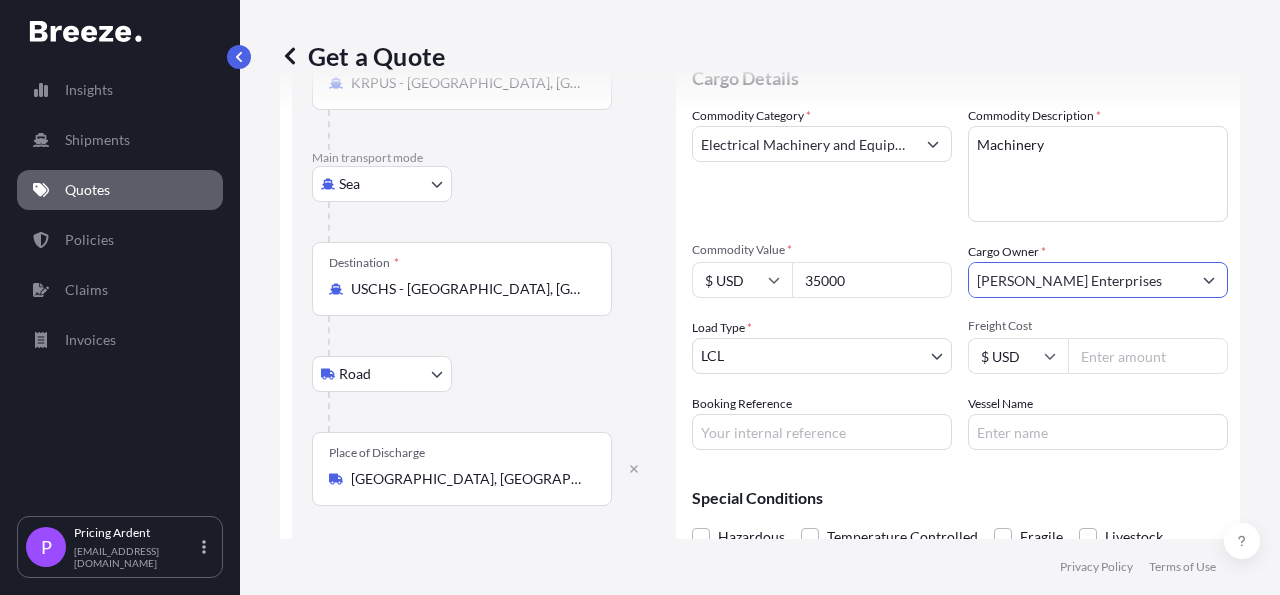 type on "[PERSON_NAME] Enterprises" 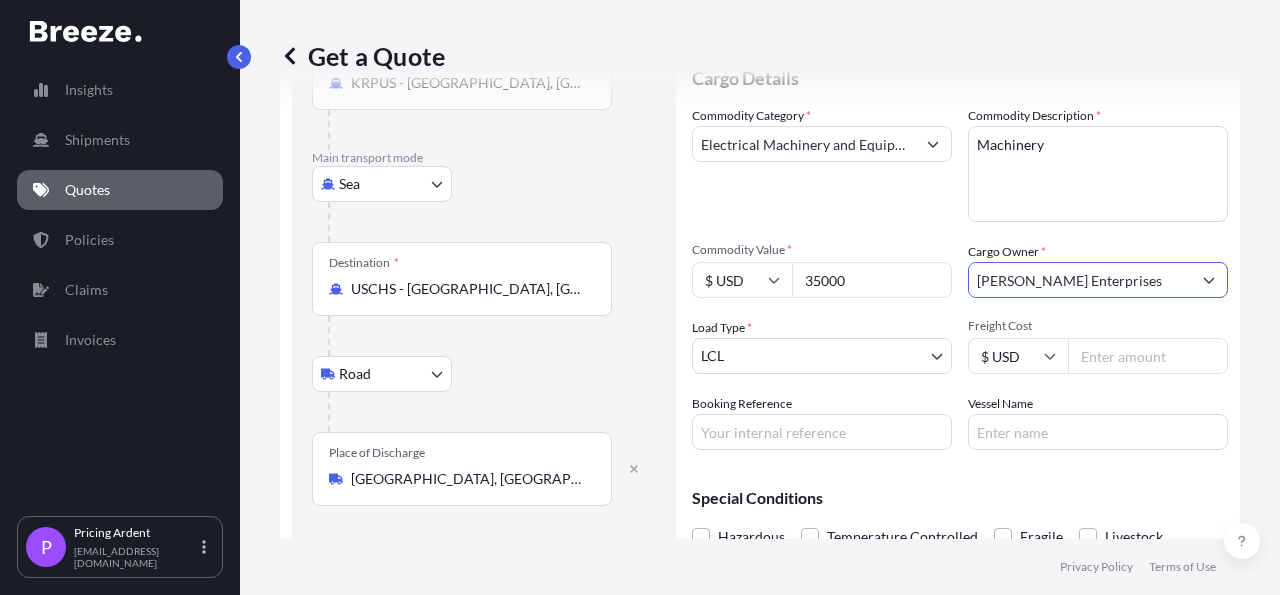 click on "1 option available.
Insights Shipments Quotes Policies Claims Invoices P Pricing   Ardent [EMAIL_ADDRESS][DOMAIN_NAME] Get a Quote Route Details Reset Route Details   Cover door to port - Add loading place Place of loading Road Road Rail Origin * KRPUS - [GEOGRAPHIC_DATA], [GEOGRAPHIC_DATA], [GEOGRAPHIC_DATA] transport mode Sea Sea Air Road Rail Destination * USCHS - [GEOGRAPHIC_DATA], [GEOGRAPHIC_DATA] Rail Place of Discharge [GEOGRAPHIC_DATA], [GEOGRAPHIC_DATA], [GEOGRAPHIC_DATA] Coverage Type All risks Covers losses or damages due to any cause, except for those excluded FPA "Free of Particular Average" - limited coverage for partial cargo loss or damage Cargo Details Commodity Category * Electrical Machinery and Equipment Commodity Description * Machinery Commodity Value   * $ USD 35000 Cargo Owner * [PERSON_NAME] Enterprises Load Type * LCL LCL FCL Freight Cost   $ USD Booking Reference Vessel Name Special Conditions Hazardous Temperature Controlled Fragile Livestock Bulk Cargo Bagged Goods Used Goods Get a Quote Privacy Policy Terms of Use
0" at bounding box center (640, 297) 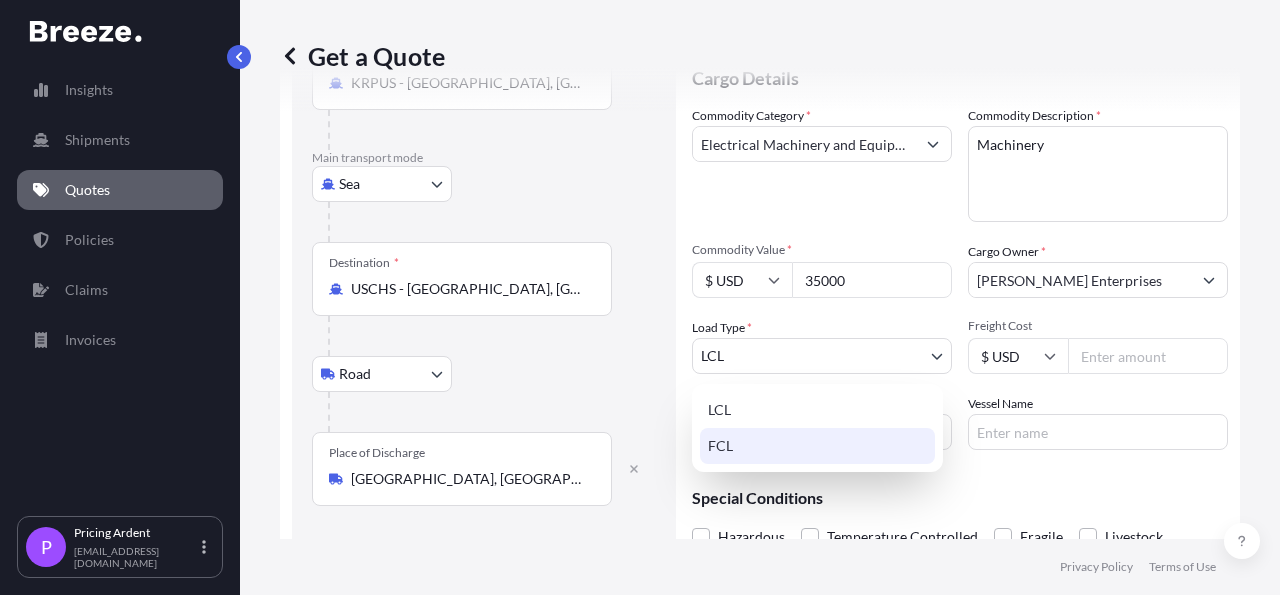 click on "FCL" at bounding box center [817, 446] 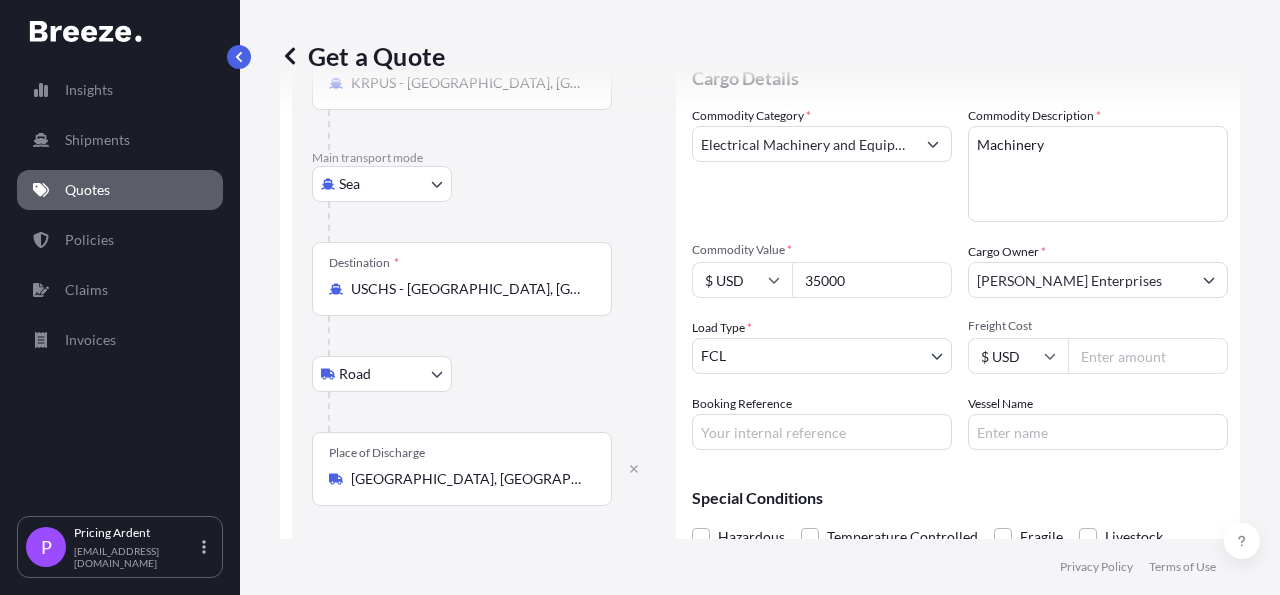 click on "Commodity Category * Electrical Machinery and Equipment Commodity Description * Machinery Commodity Value   * $ USD 35000 Cargo Owner * [PERSON_NAME] Enterprises Load Type * FCL LCL FCL Freight Cost   $ USD Booking Reference Vessel Name" at bounding box center [960, 278] 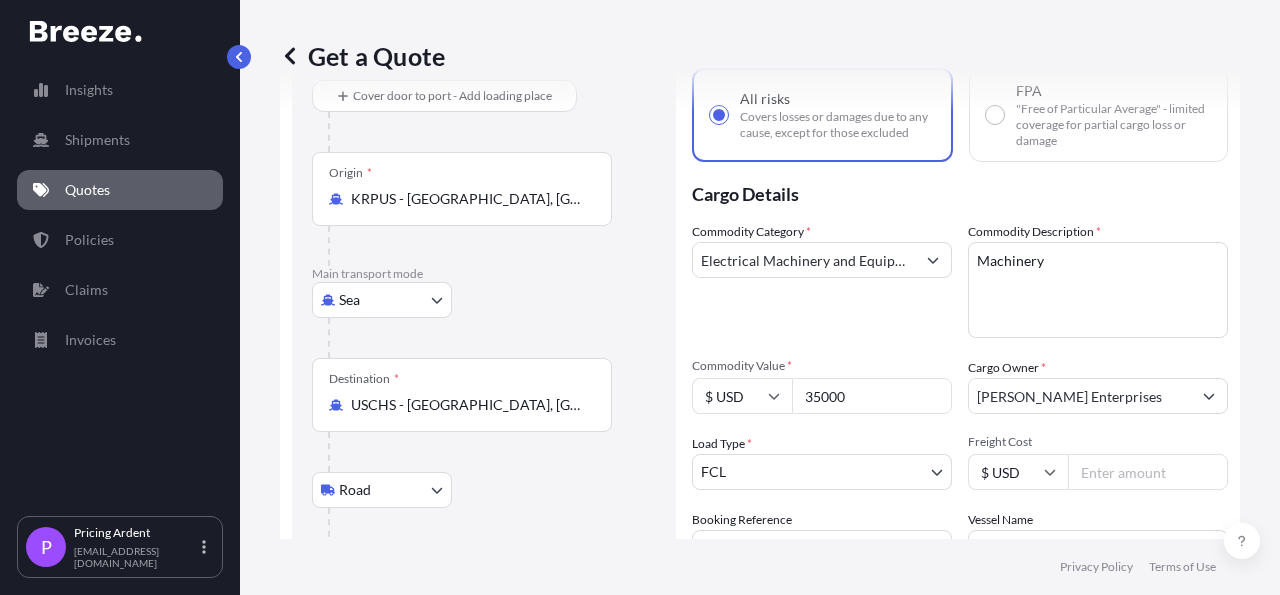scroll, scrollTop: 329, scrollLeft: 0, axis: vertical 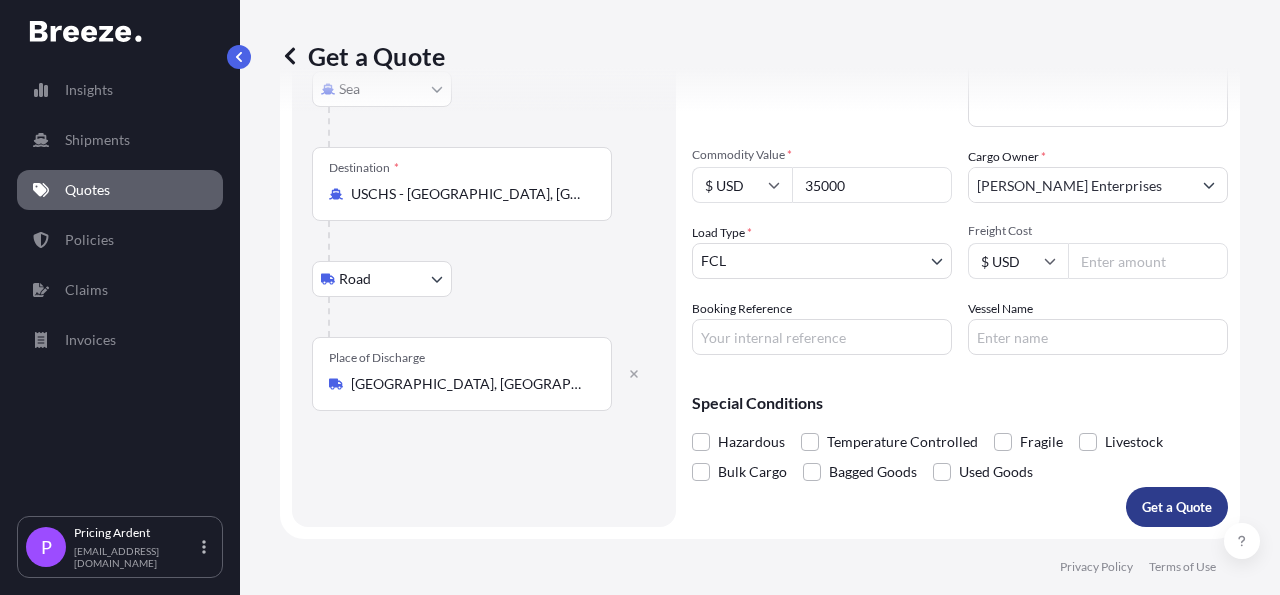 click on "Get a Quote" at bounding box center (1177, 507) 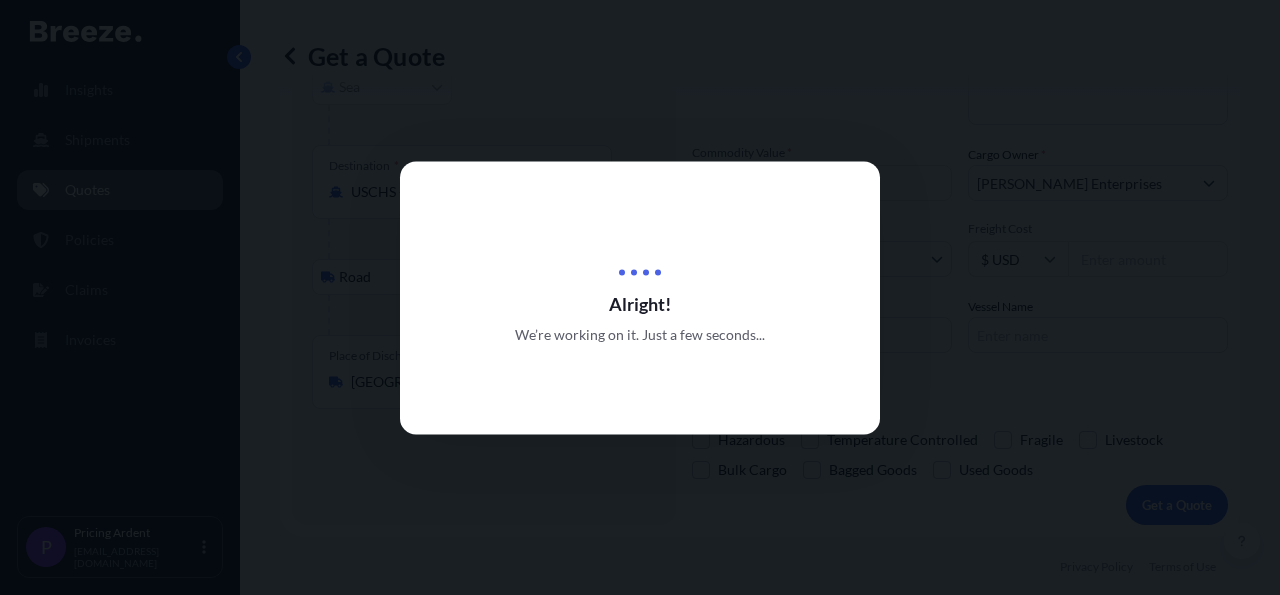 scroll, scrollTop: 0, scrollLeft: 0, axis: both 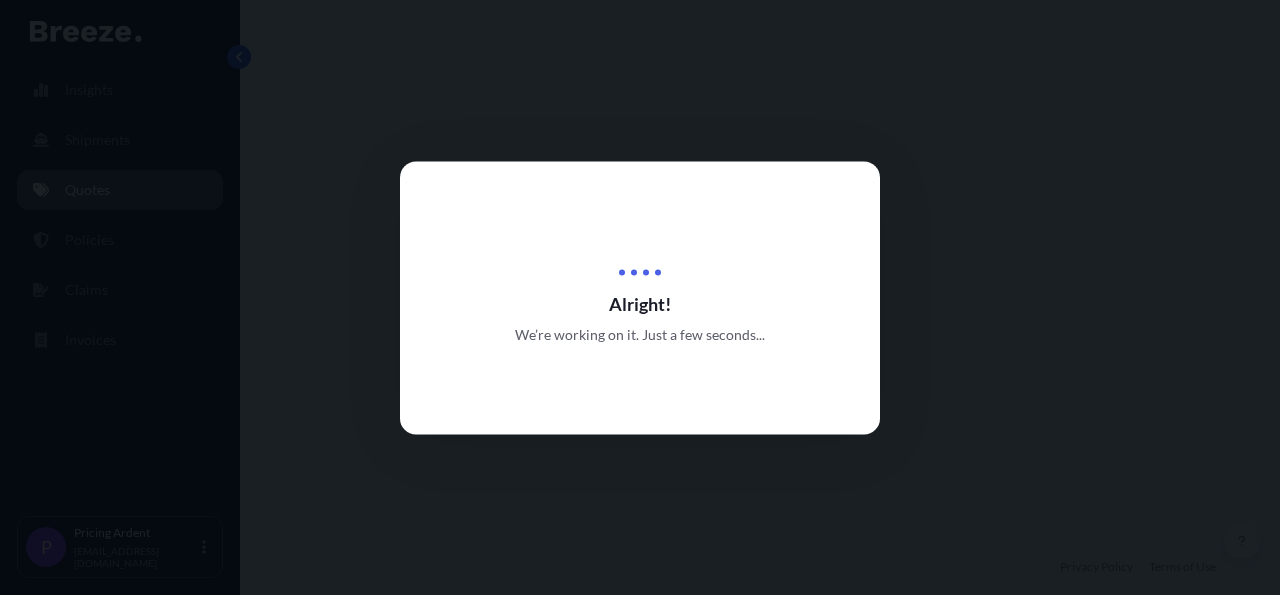 select on "Sea" 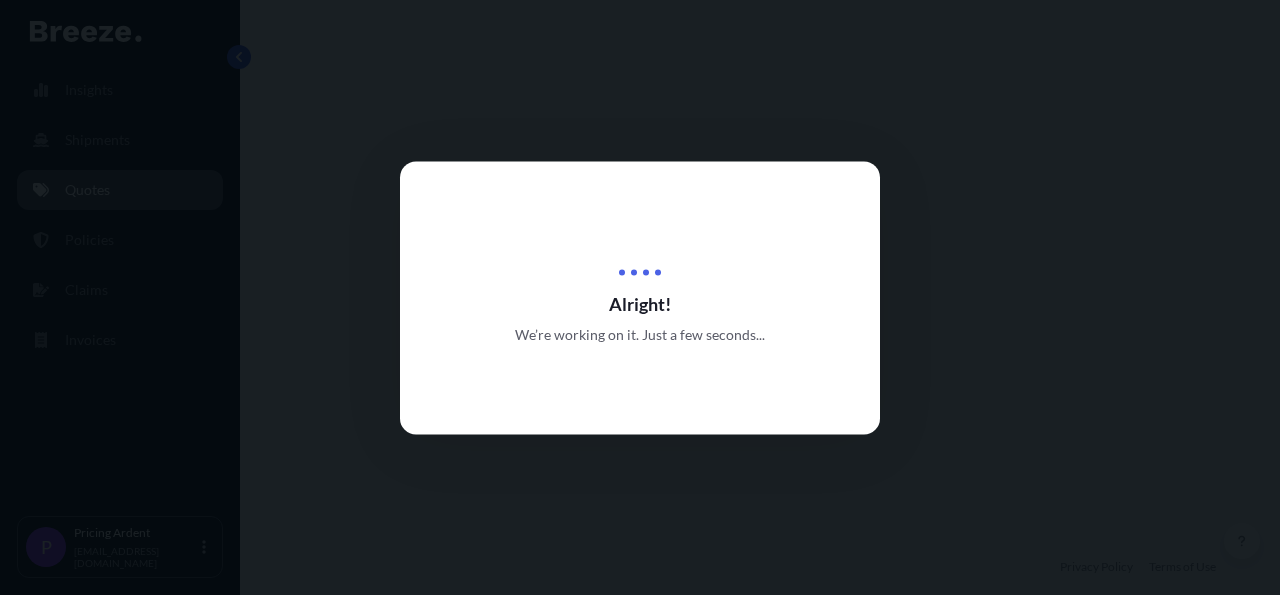 select on "Road" 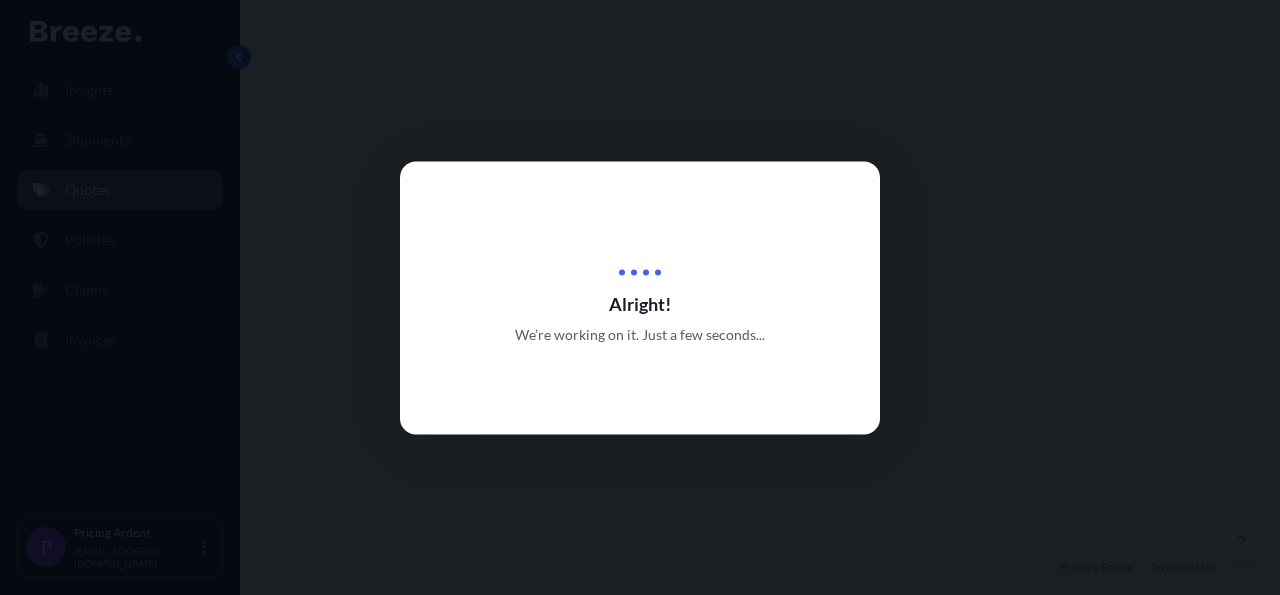 select on "2" 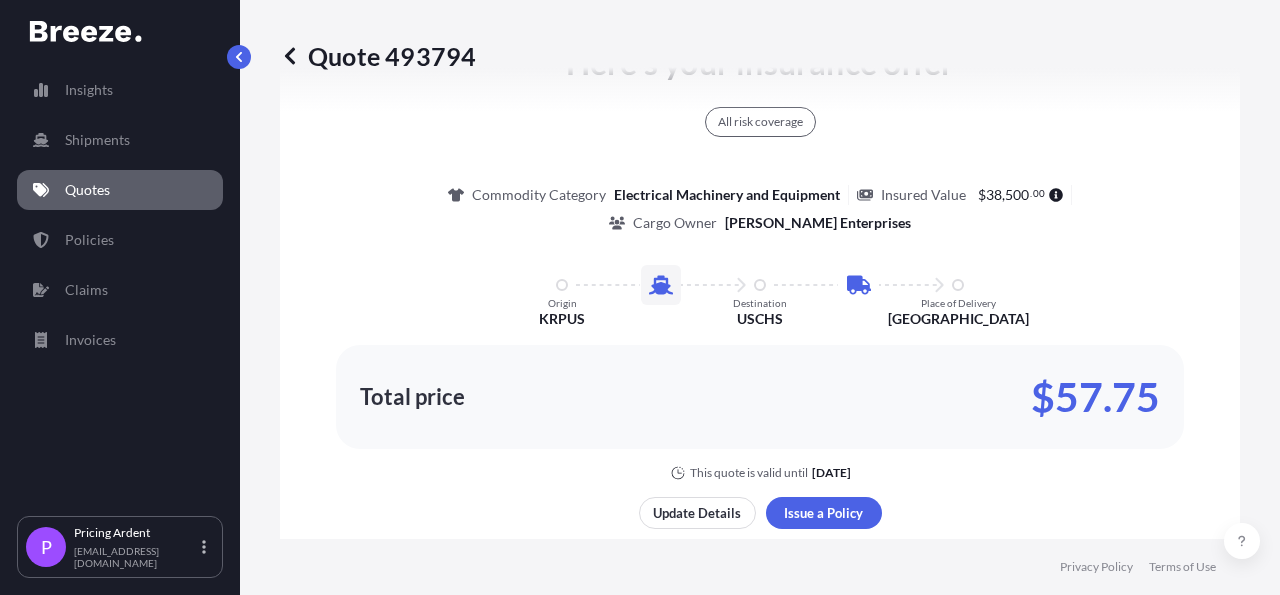 scroll, scrollTop: 1368, scrollLeft: 0, axis: vertical 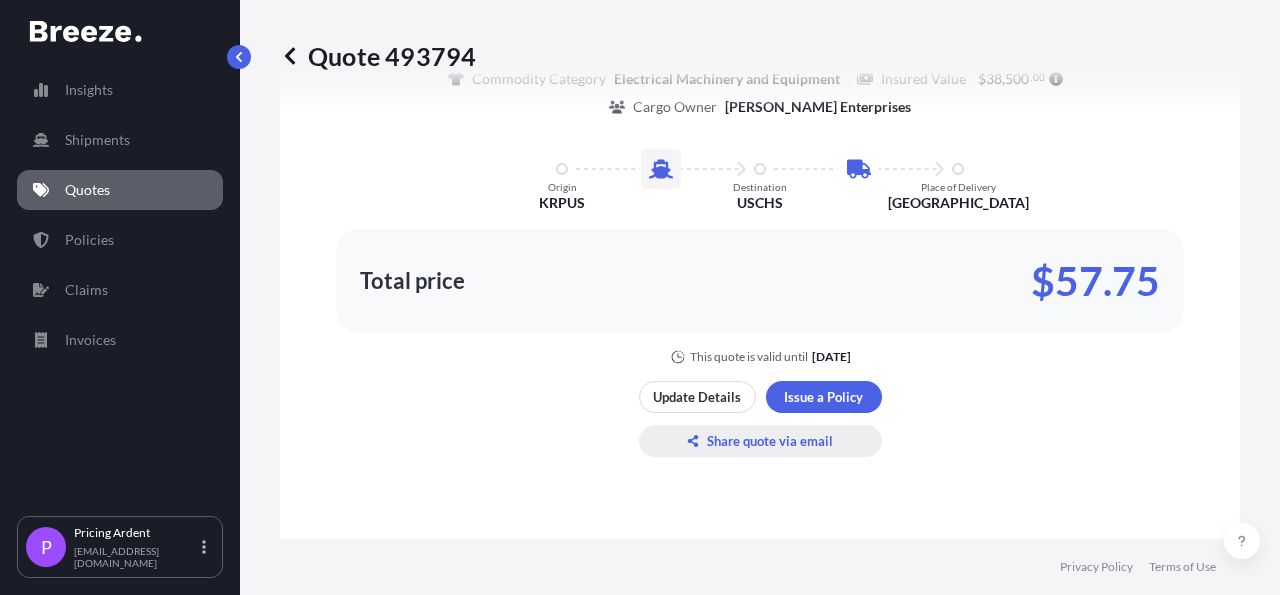 click on "Share quote via email" at bounding box center (770, 441) 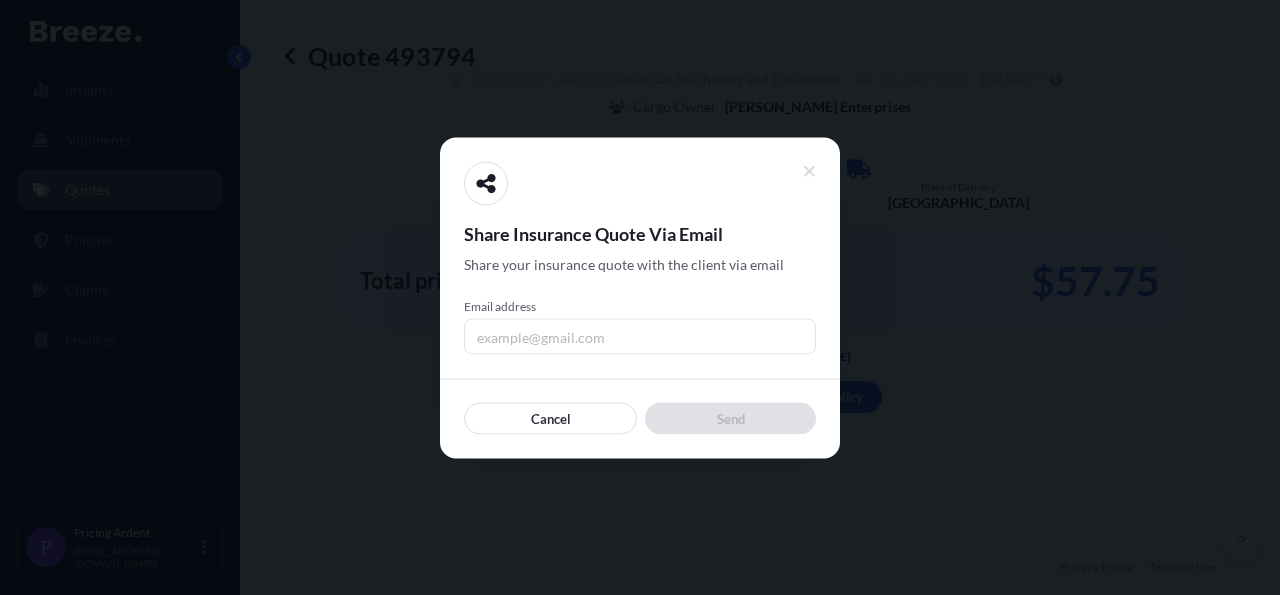 click on "Email address" at bounding box center [640, 336] 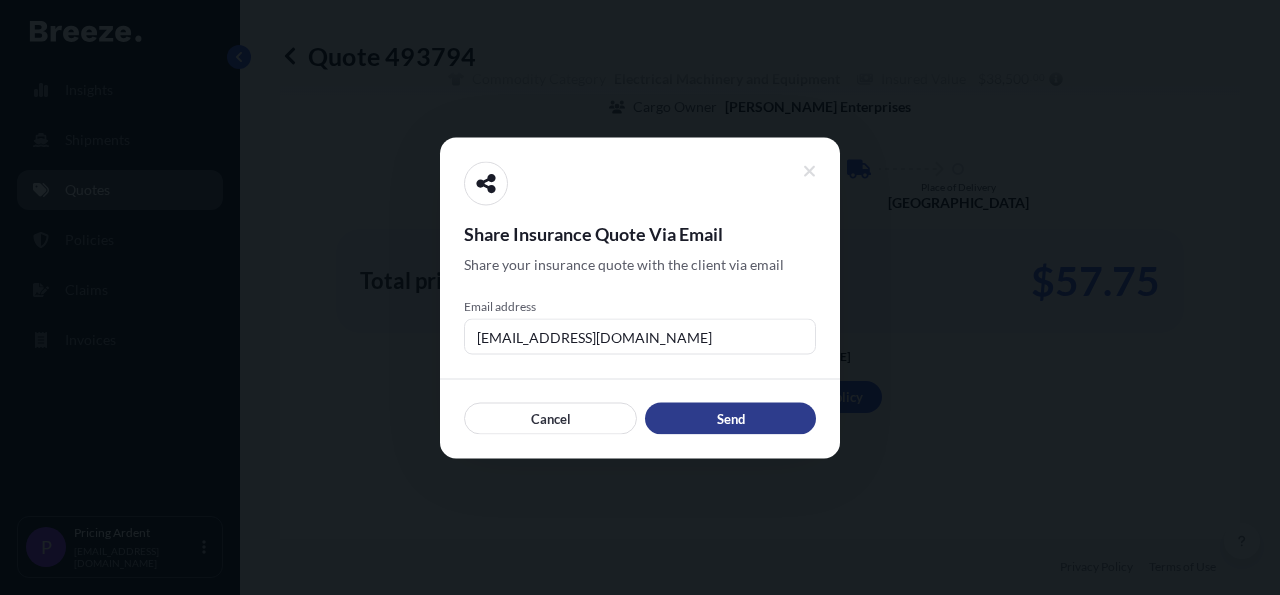 type on "[EMAIL_ADDRESS][DOMAIN_NAME]" 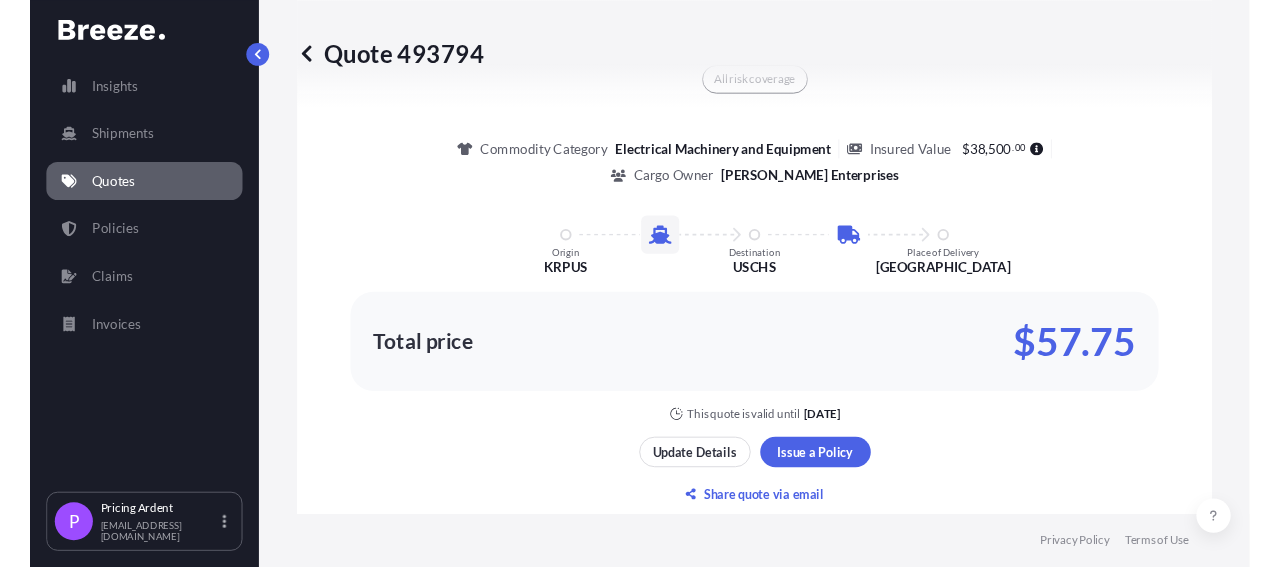 scroll, scrollTop: 1252, scrollLeft: 0, axis: vertical 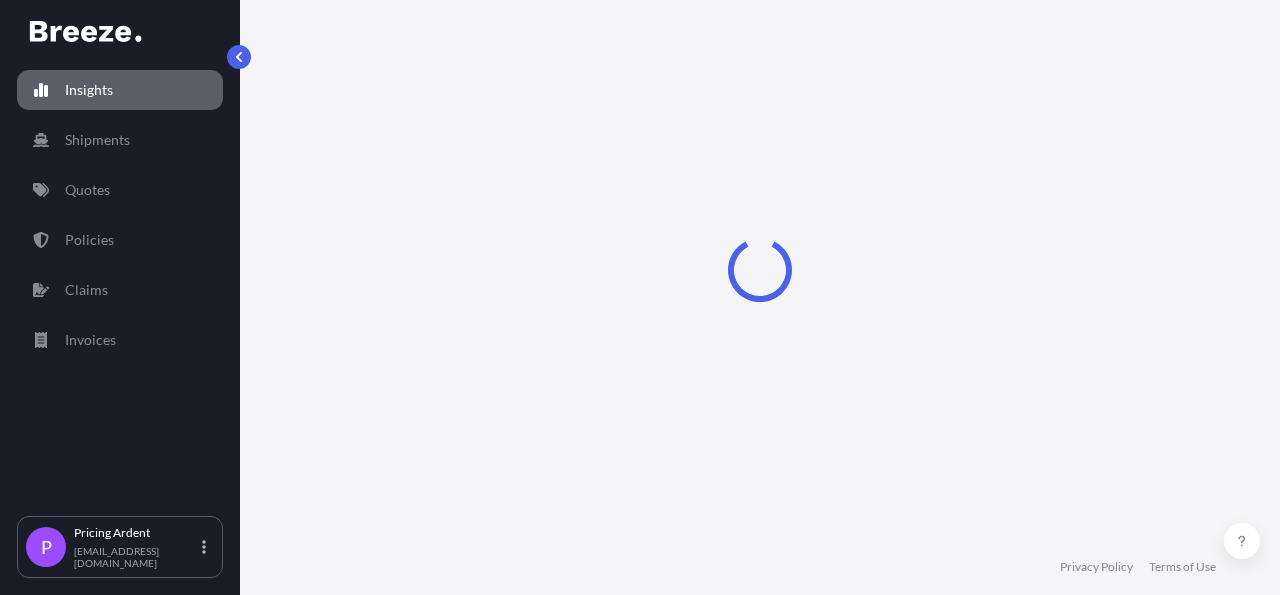 select on "2025" 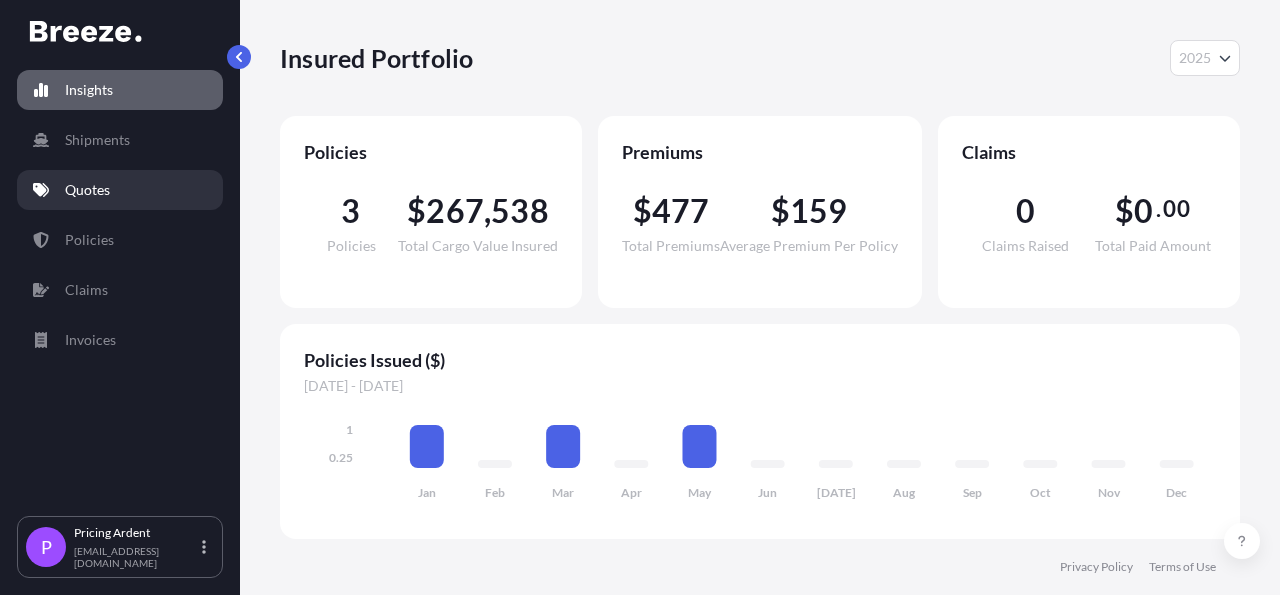 click on "Quotes" at bounding box center (120, 190) 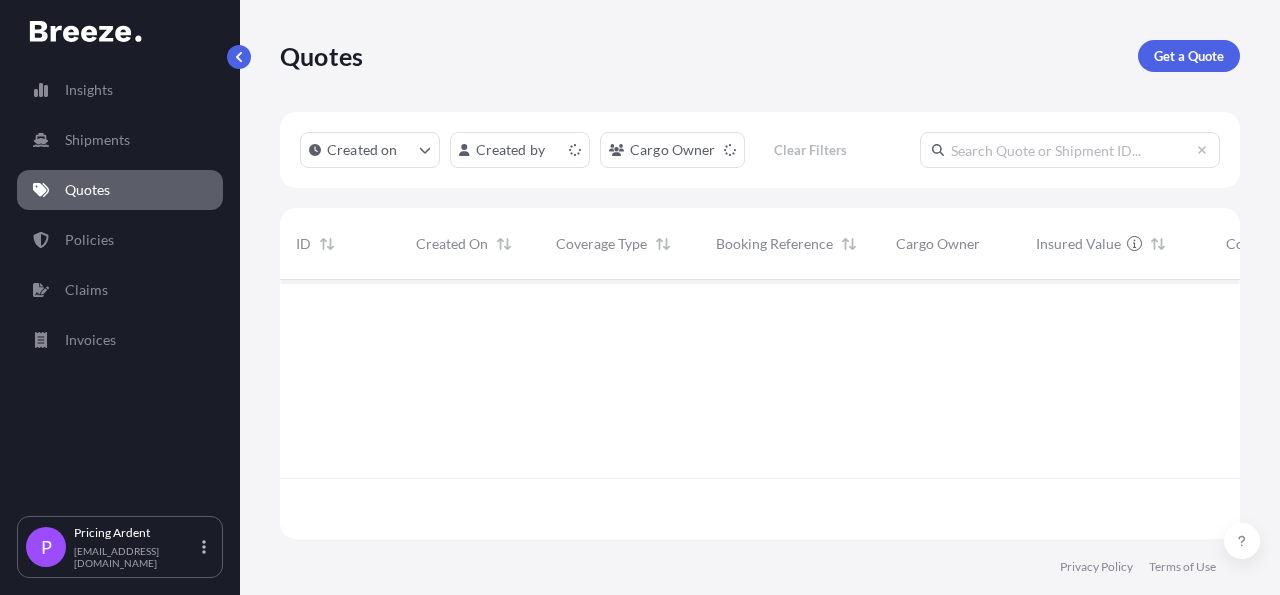 scroll, scrollTop: 19, scrollLeft: 19, axis: both 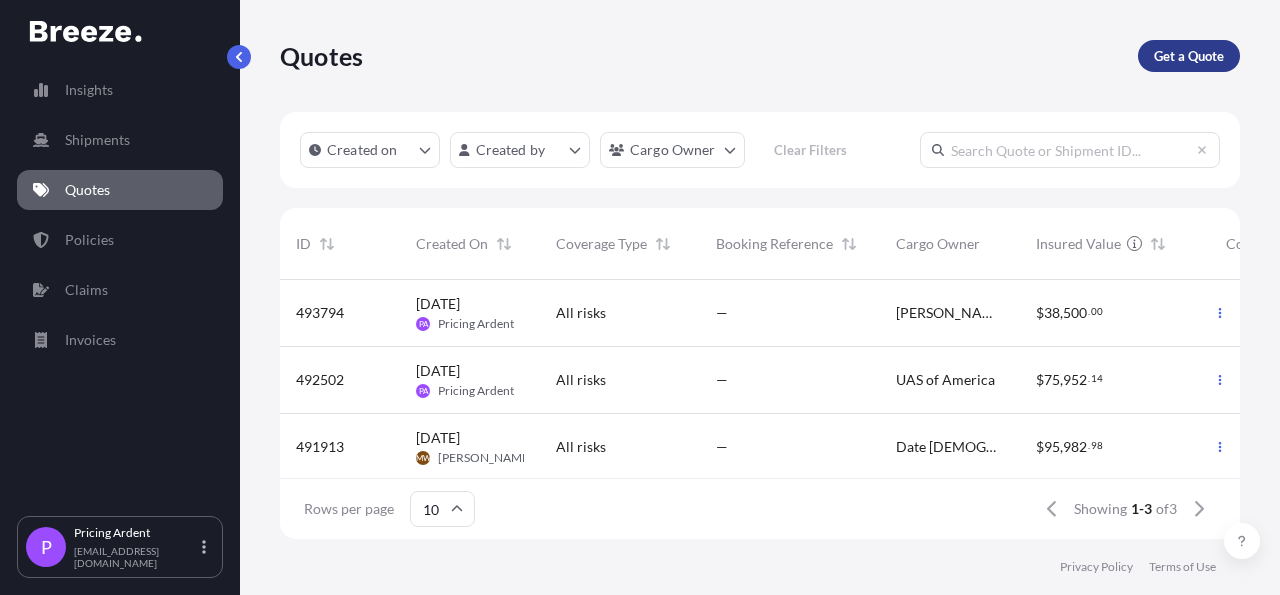 click on "Get a Quote" at bounding box center (1189, 56) 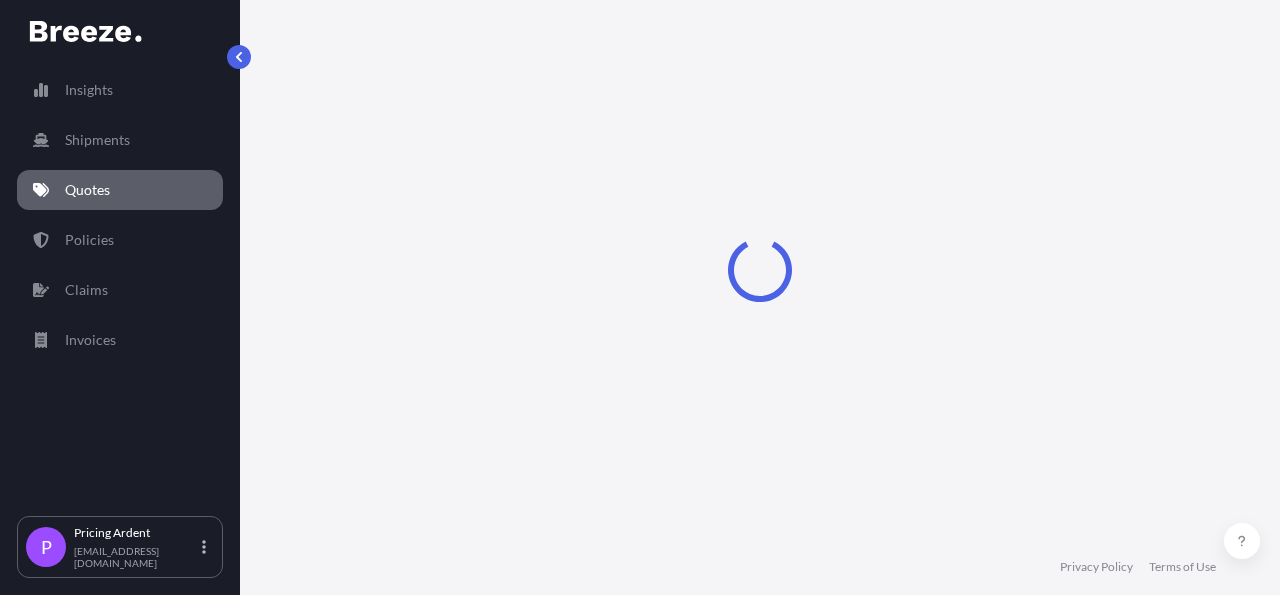 select on "Sea" 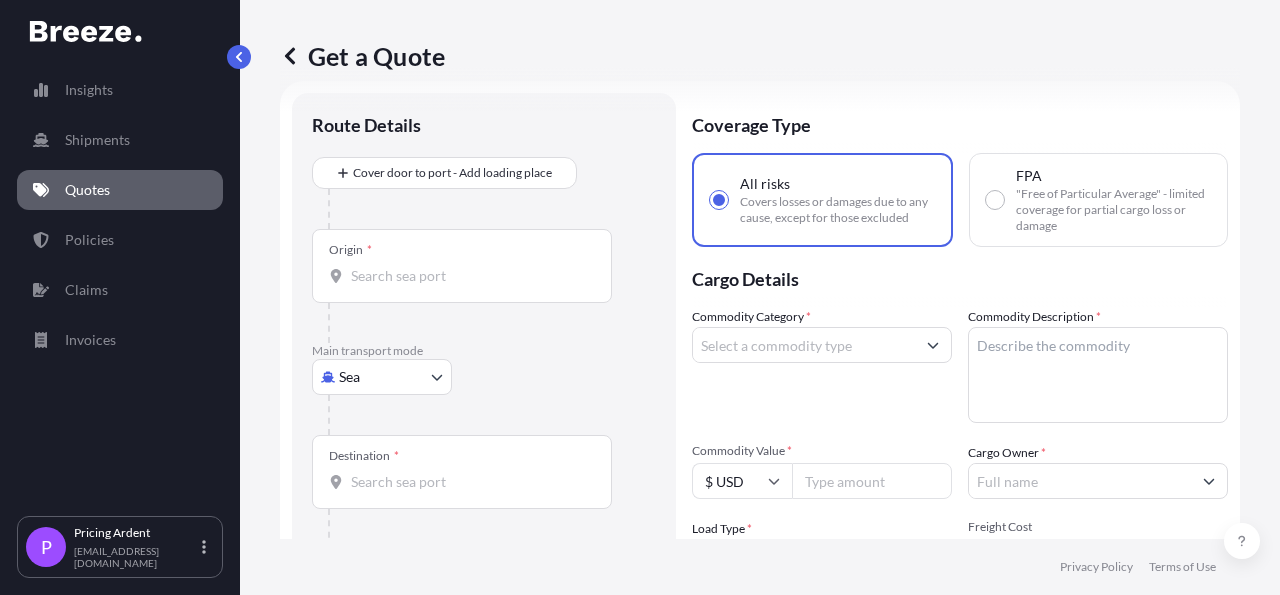 scroll, scrollTop: 32, scrollLeft: 0, axis: vertical 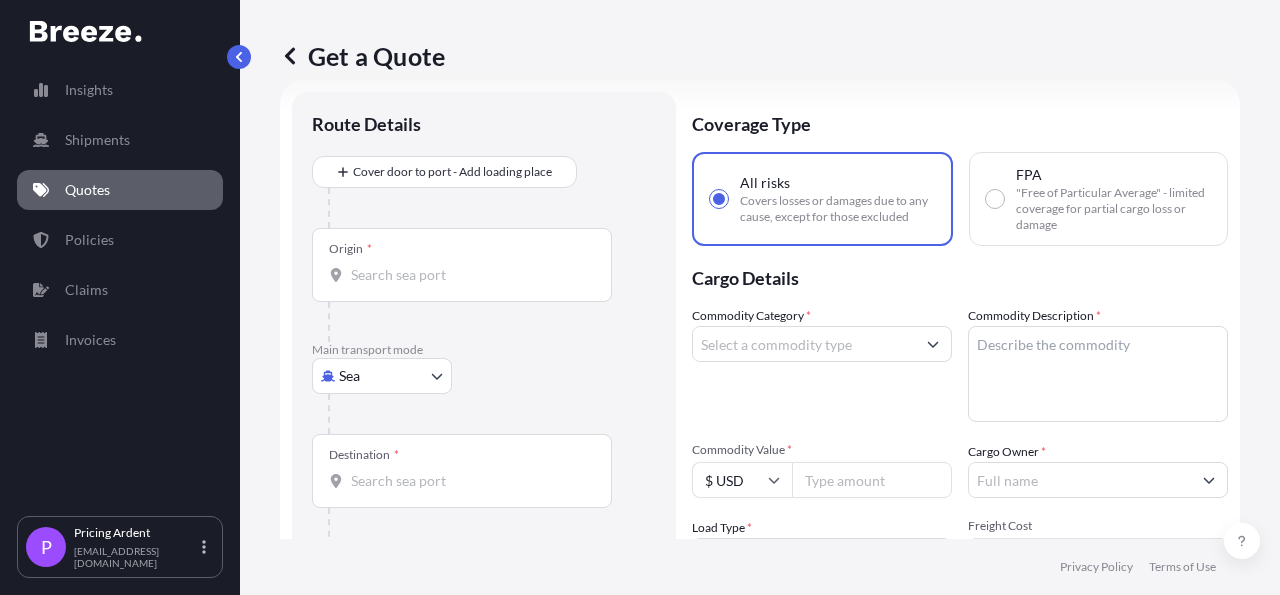 click on "Origin *" at bounding box center (469, 275) 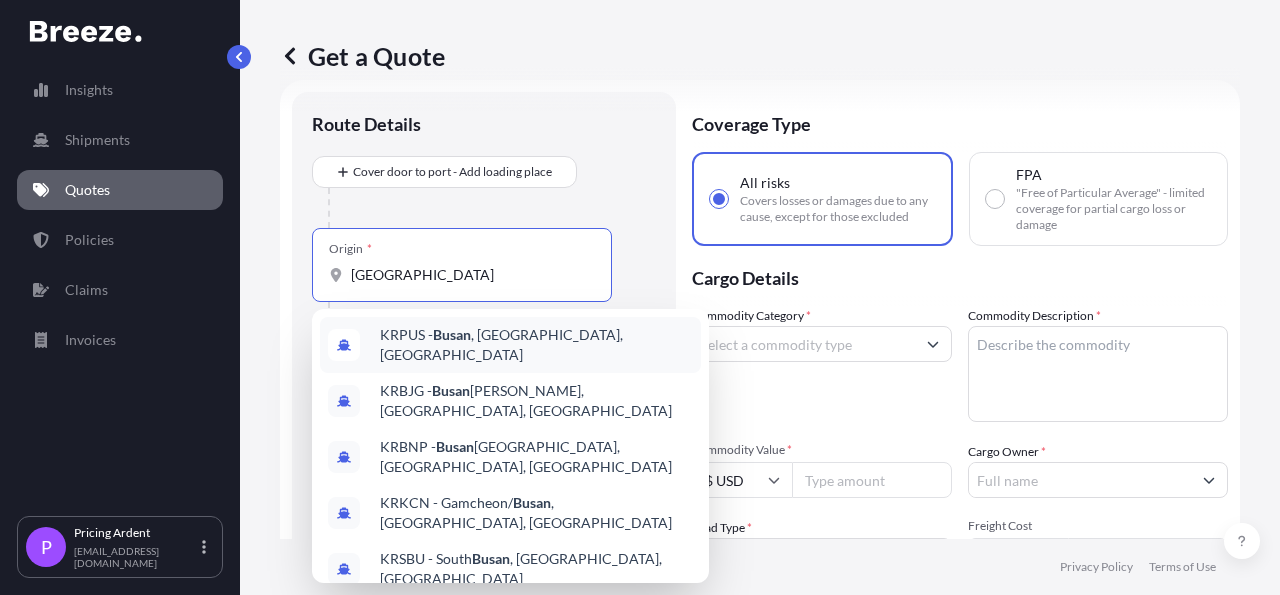click on "KRPUS -  [GEOGRAPHIC_DATA] , [GEOGRAPHIC_DATA], [GEOGRAPHIC_DATA]" at bounding box center [536, 345] 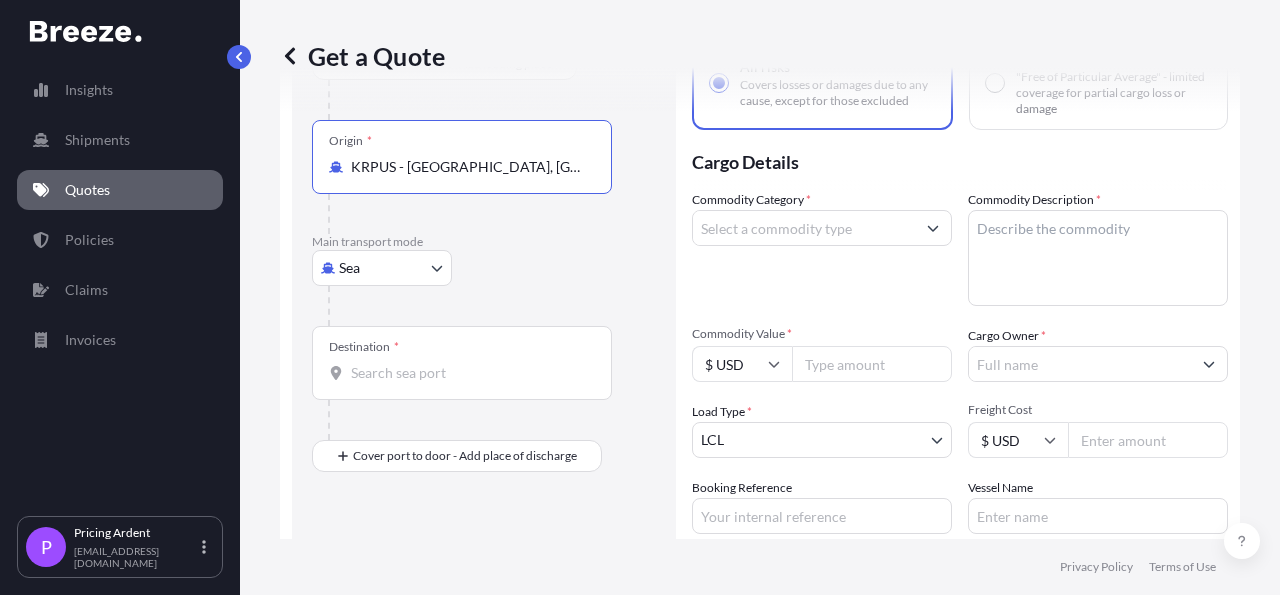 scroll, scrollTop: 264, scrollLeft: 0, axis: vertical 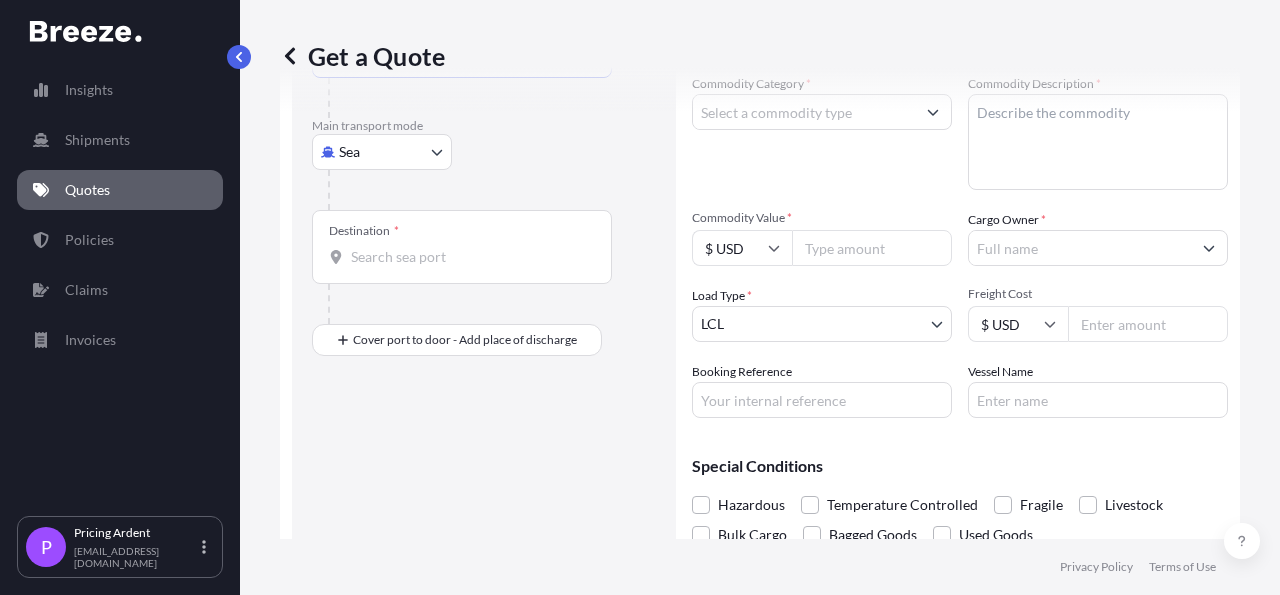 type on "KRPUS - [GEOGRAPHIC_DATA], [GEOGRAPHIC_DATA], [GEOGRAPHIC_DATA]" 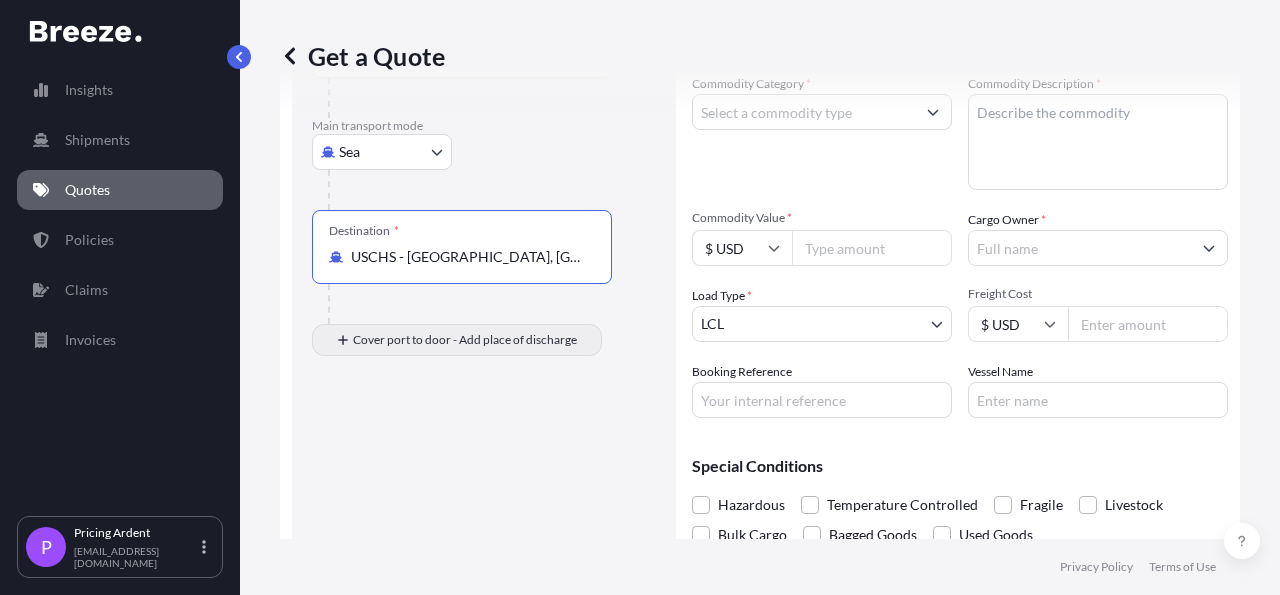 type on "USCHS - [GEOGRAPHIC_DATA], [GEOGRAPHIC_DATA]" 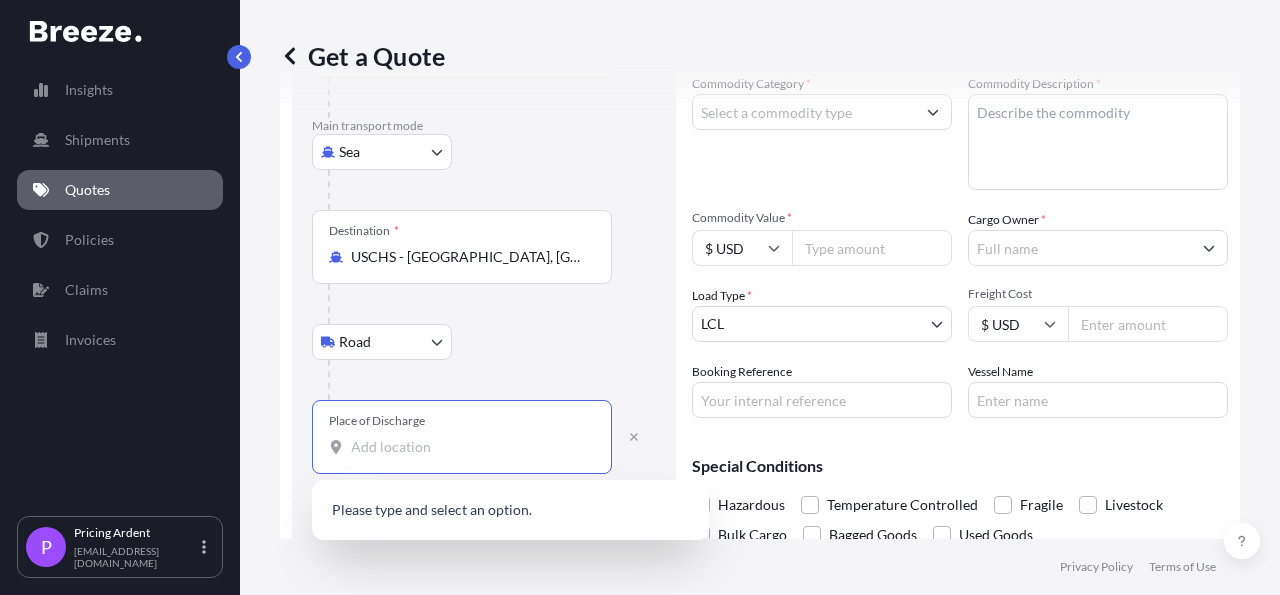 click on "Place of Discharge" at bounding box center (469, 447) 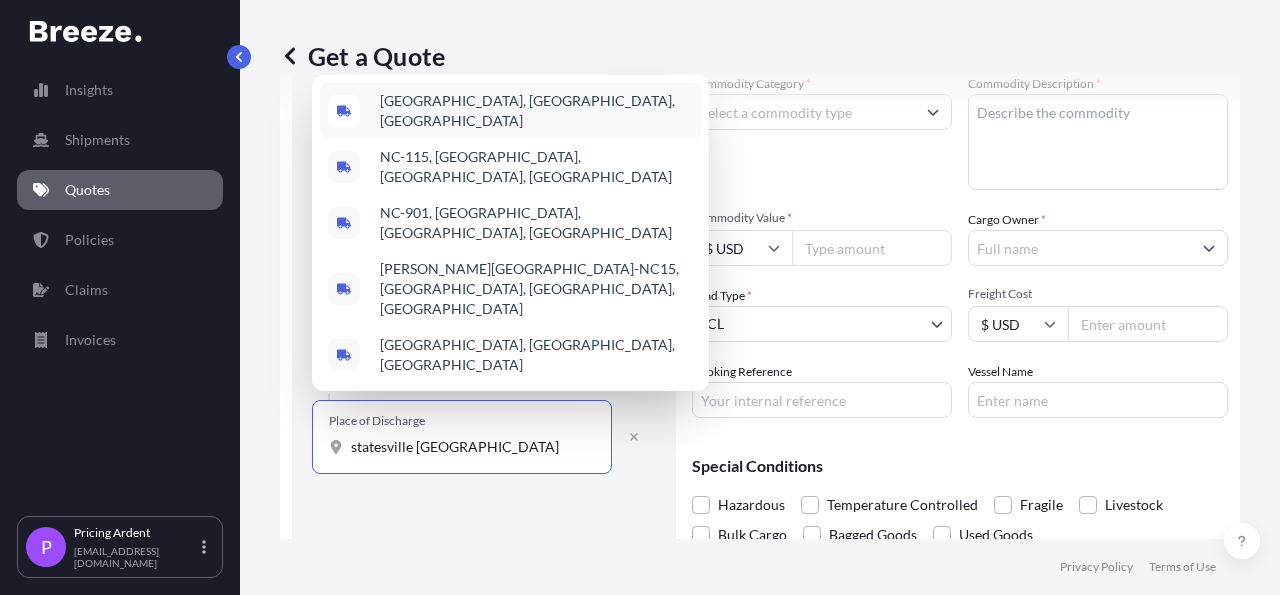 click on "[GEOGRAPHIC_DATA], [GEOGRAPHIC_DATA], [GEOGRAPHIC_DATA]" at bounding box center [510, 111] 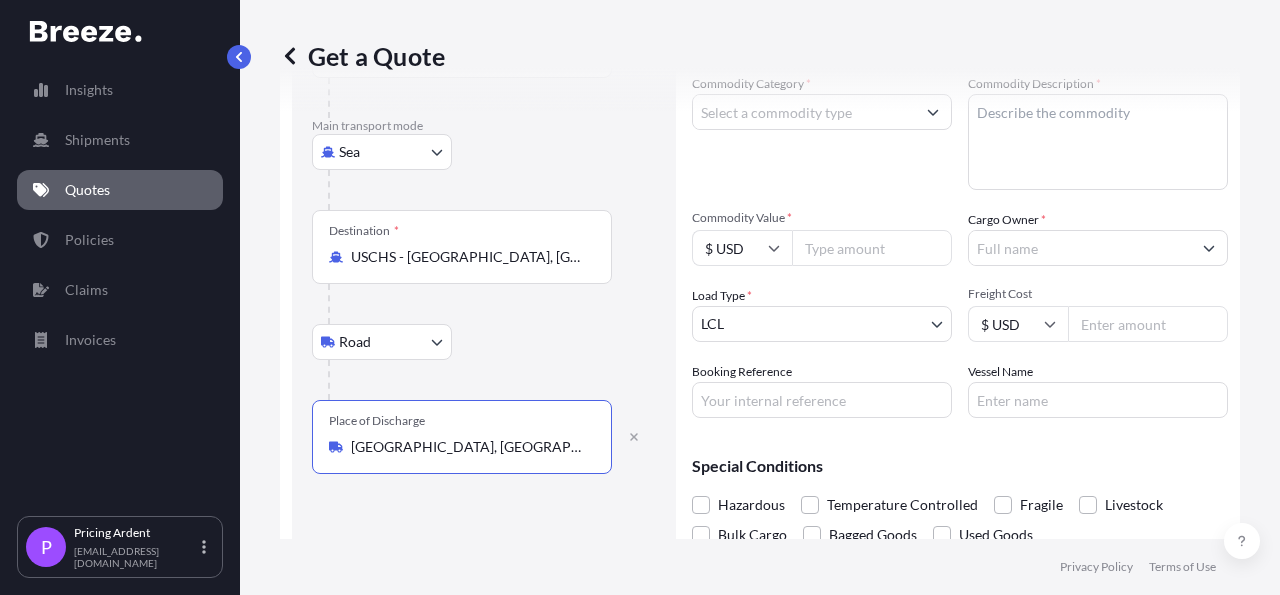 scroll, scrollTop: 32, scrollLeft: 0, axis: vertical 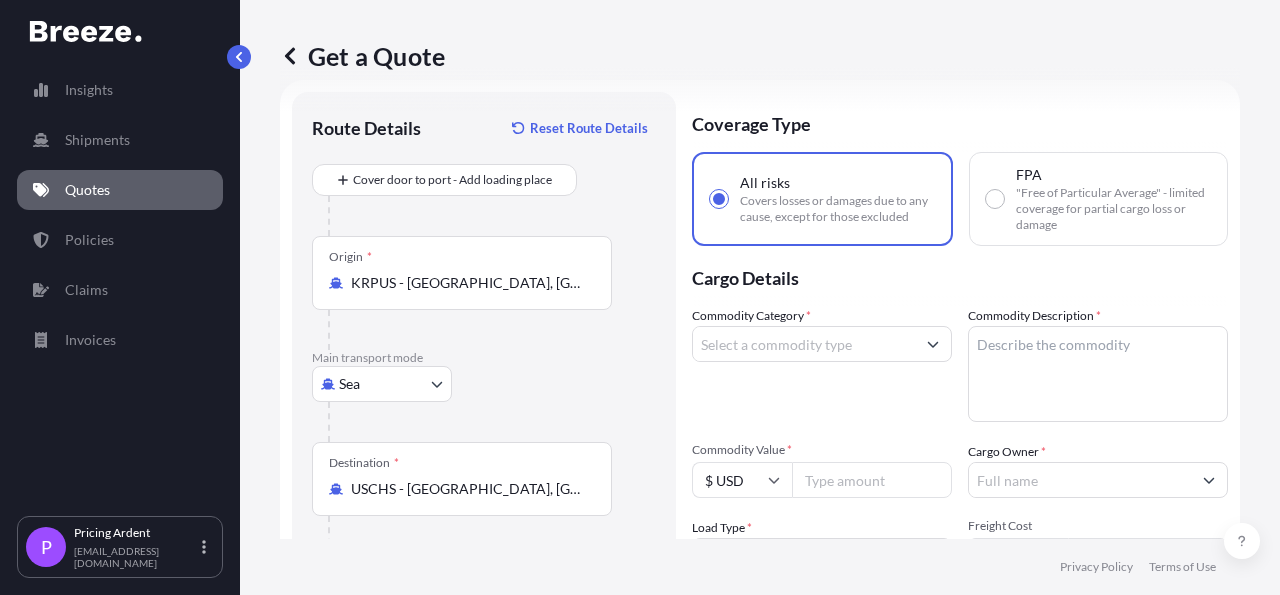 type on "[GEOGRAPHIC_DATA], [GEOGRAPHIC_DATA], [GEOGRAPHIC_DATA]" 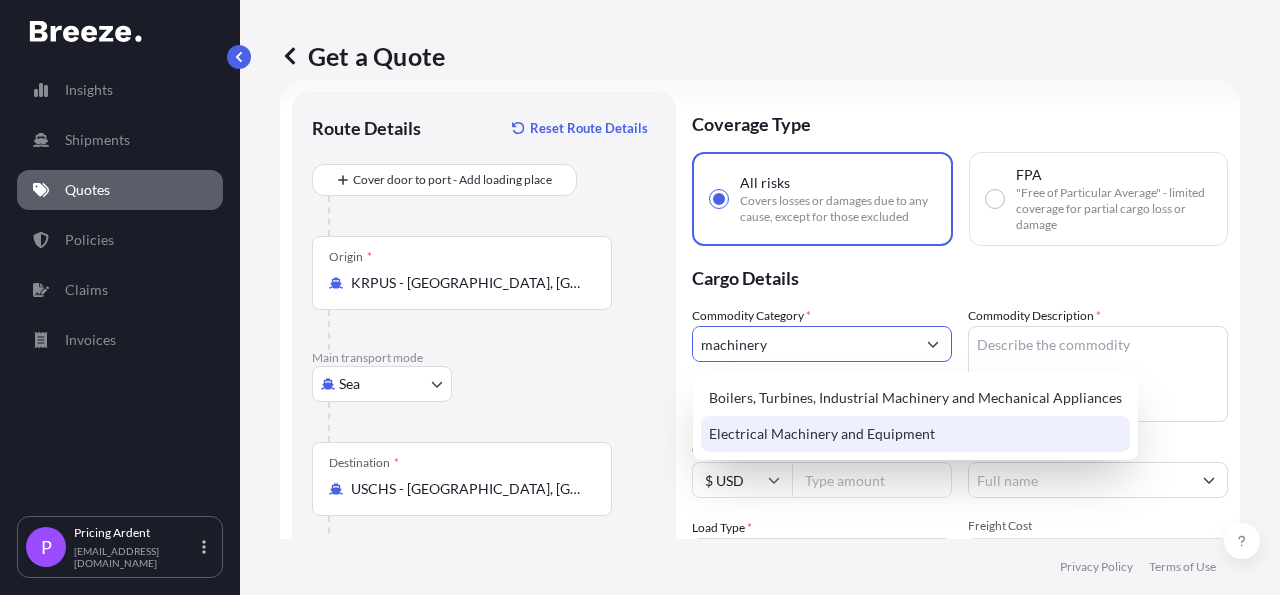 click on "Electrical Machinery and Equipment" at bounding box center (915, 434) 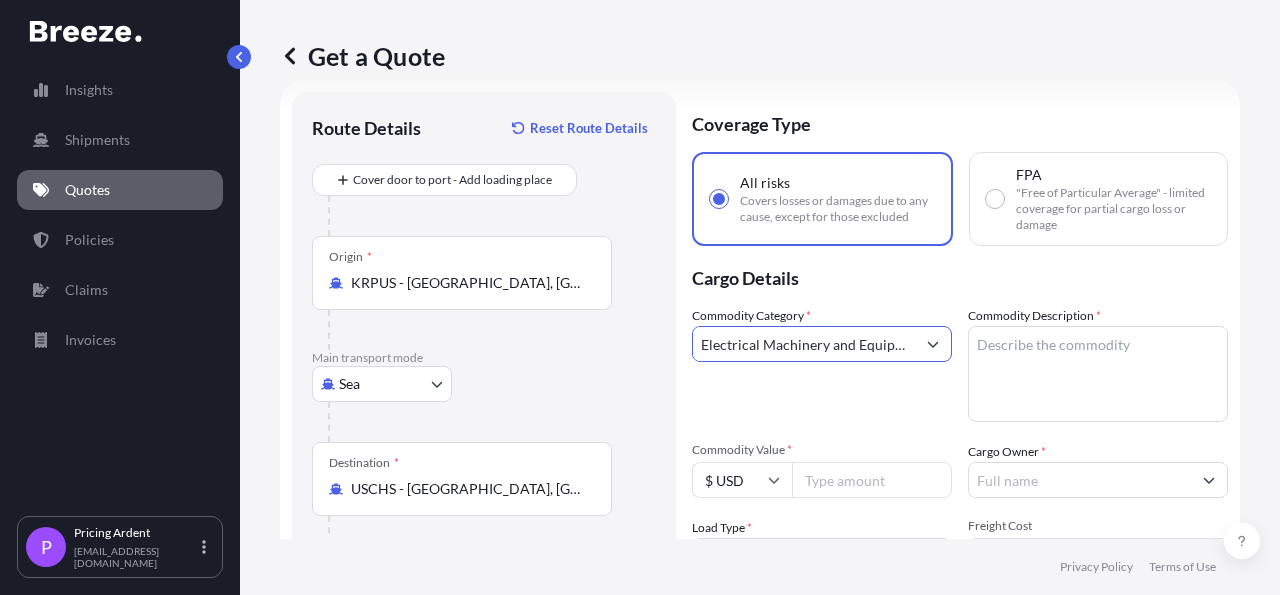 type on "Electrical Machinery and Equipment" 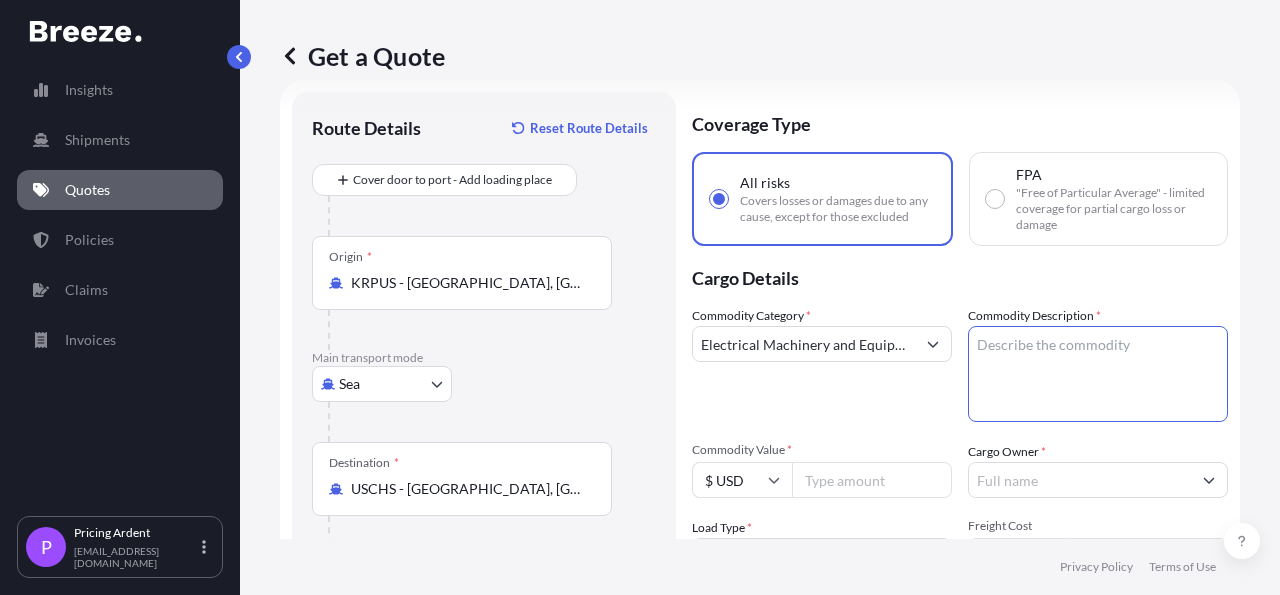 click on "Commodity Description *" at bounding box center [1098, 374] 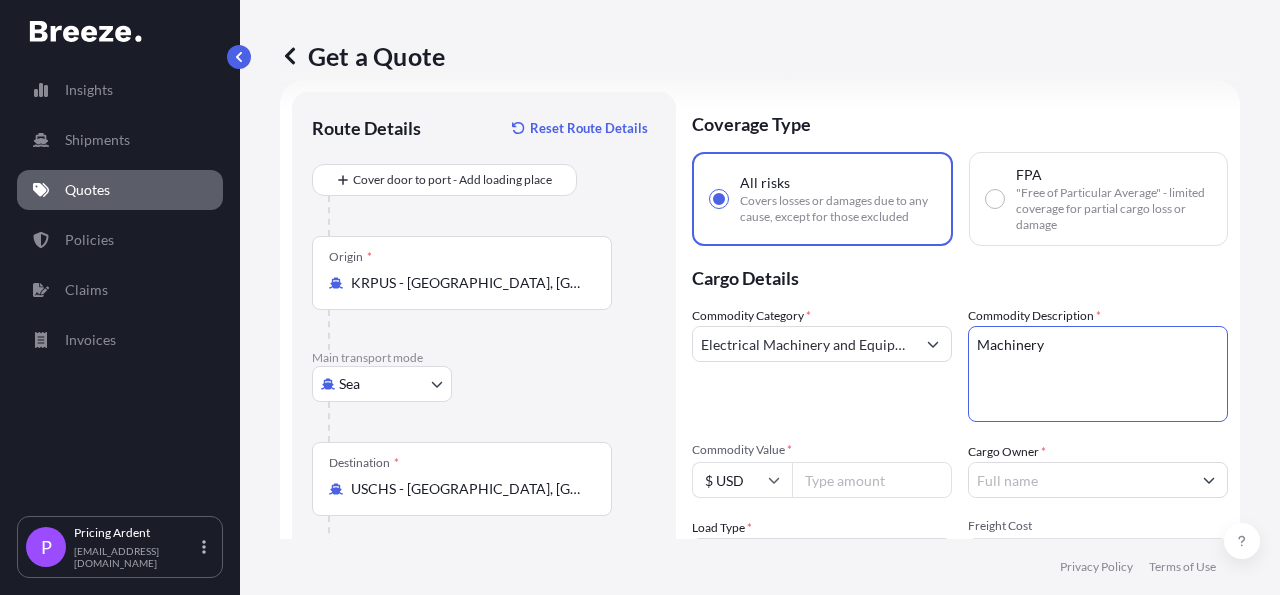 type on "Machinery" 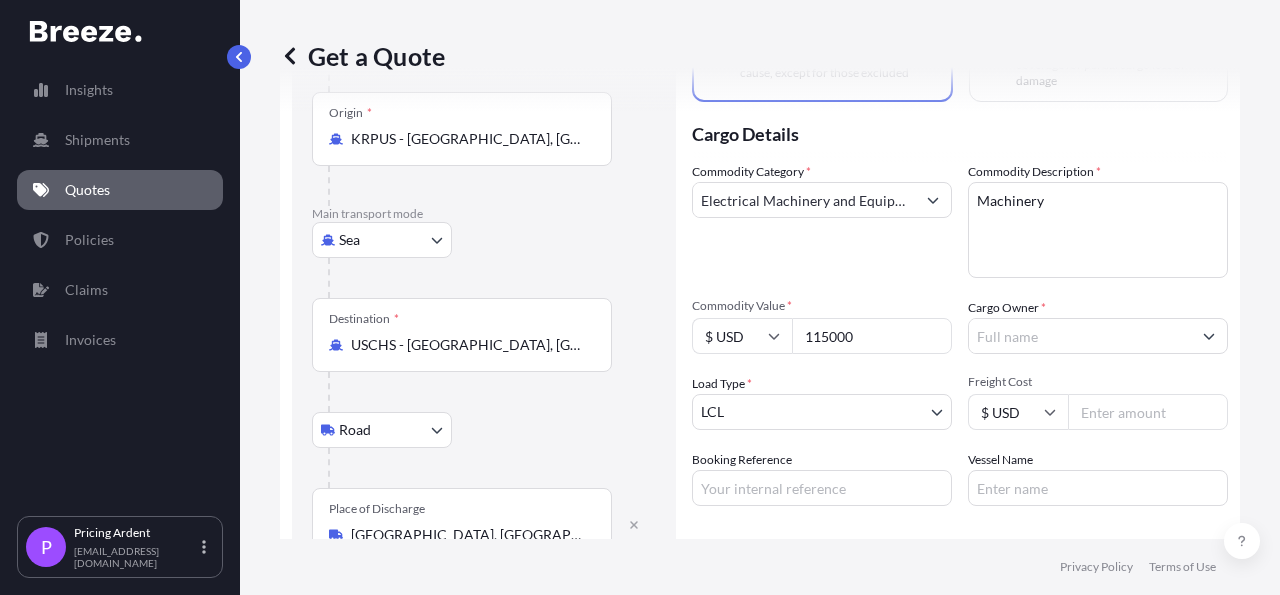 scroll, scrollTop: 264, scrollLeft: 0, axis: vertical 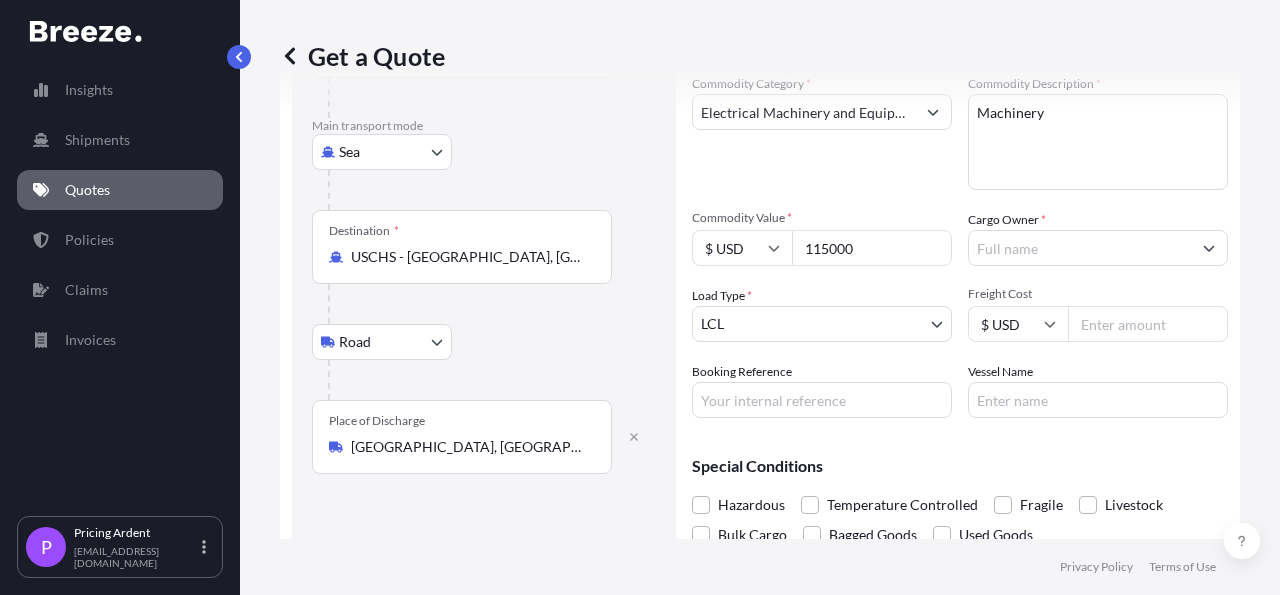 type on "115000" 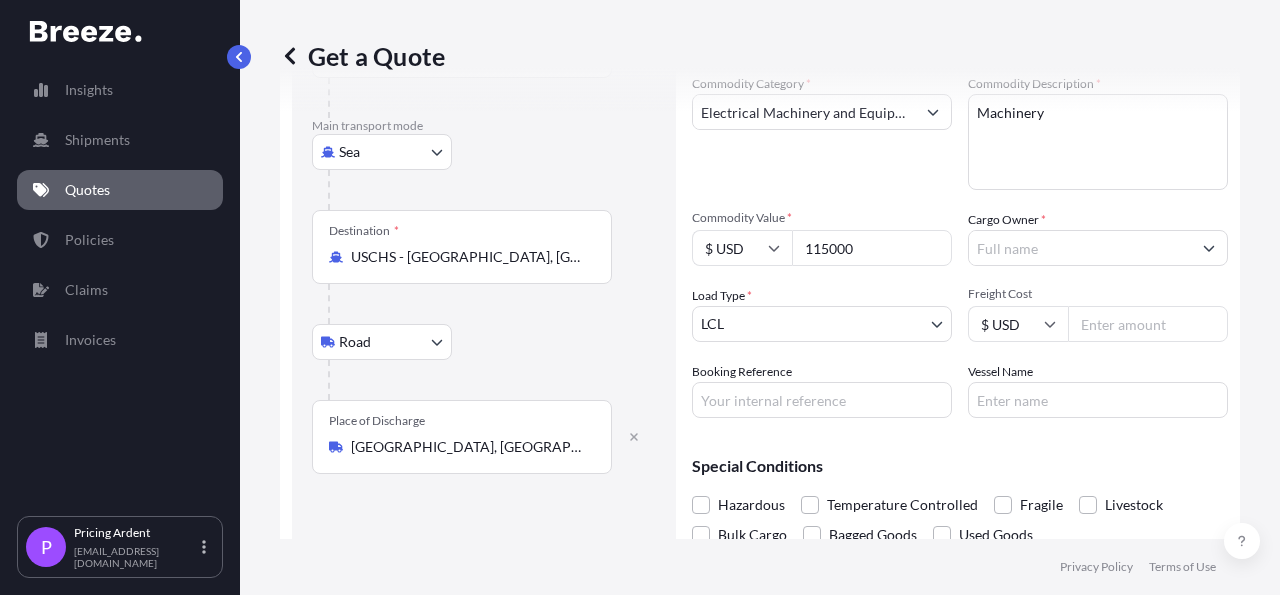 click on "Cargo Owner *" at bounding box center (1080, 248) 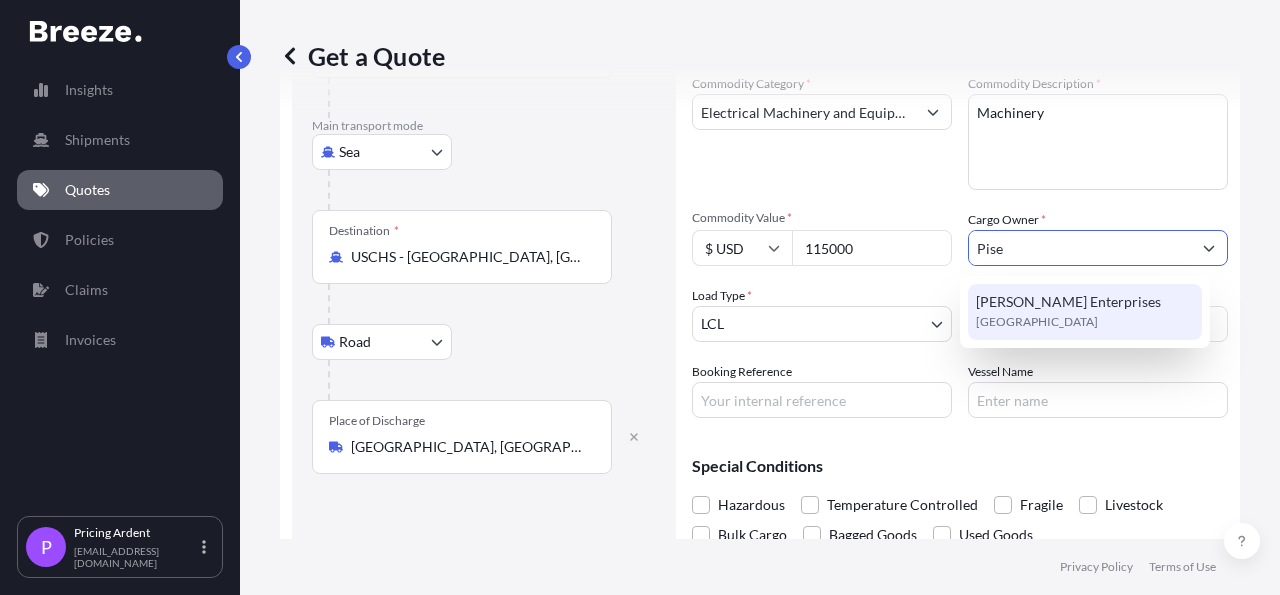 click on "[PERSON_NAME] Enterprises" at bounding box center [1068, 302] 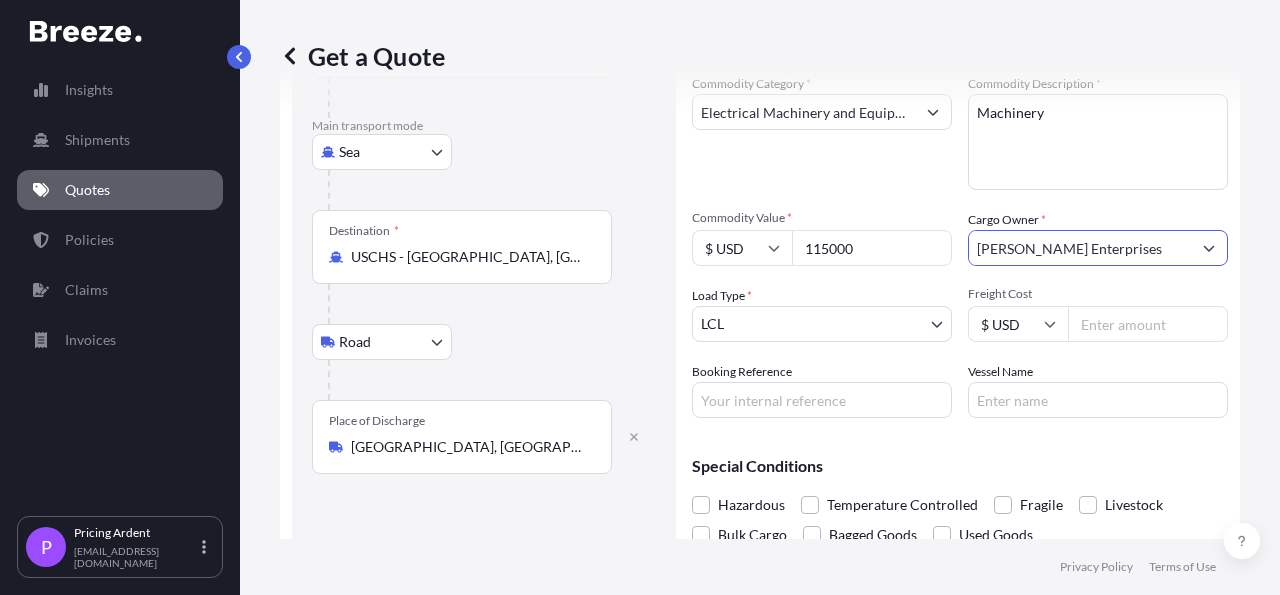 type on "[PERSON_NAME] Enterprises" 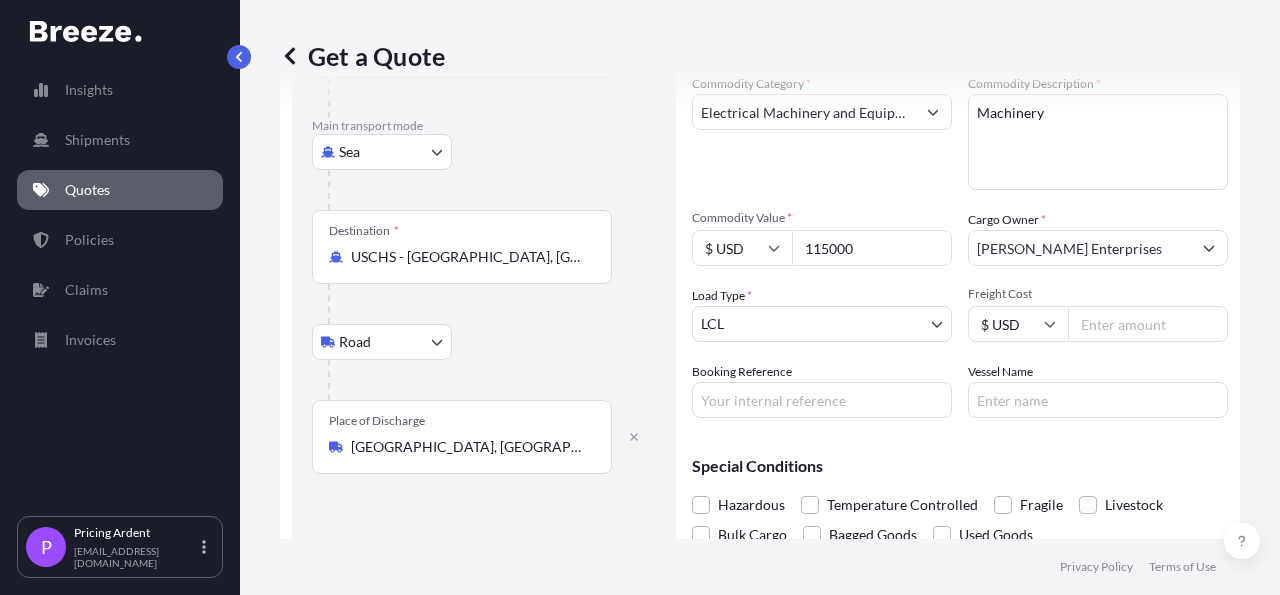 click on "Insights Shipments Quotes Policies Claims Invoices P Pricing   Ardent pricing@ardentgloballogistics.com Get a Quote Route Details Reset Route Details   Cover door to port - Add loading place Place of loading Road Road Rail Origin * KRPUS - Busan, Korea, South Main transport mode Sea Sea Air Road Rail Destination * USCHS - Charleston, United States Road Road Rail Place of Discharge Statesville, NC, USA Coverage Type All risks Covers losses or damages due to any cause, except for those excluded FPA "Free of Particular Average" - limited coverage for partial cargo loss or damage Cargo Details Commodity Category * Electrical Machinery and Equipment Commodity Description * Machinery Commodity Value   * $ USD 115000 Cargo Owner * Piselli Enterprises Load Type * LCL LCL FCL Freight Cost   $ USD Booking Reference Vessel Name Special Conditions Hazardous Temperature Controlled Fragile Livestock Bulk Cargo Bagged Goods Used Goods Get a Quote Privacy Policy Terms of Use
0" at bounding box center [640, 297] 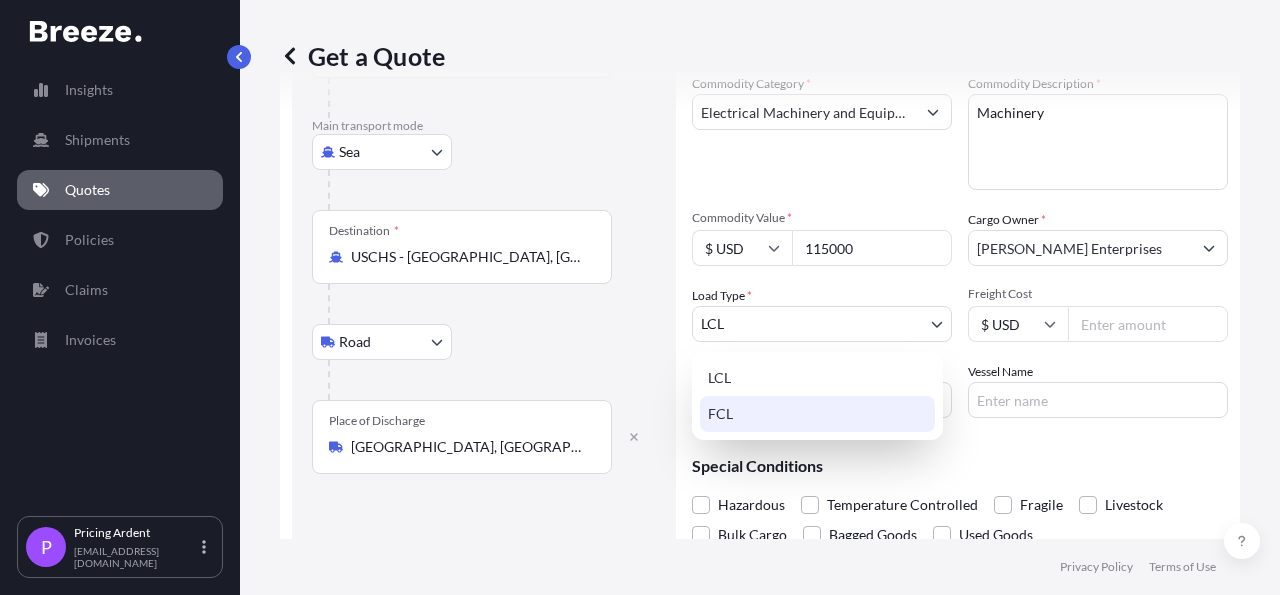 click on "FCL" at bounding box center [817, 414] 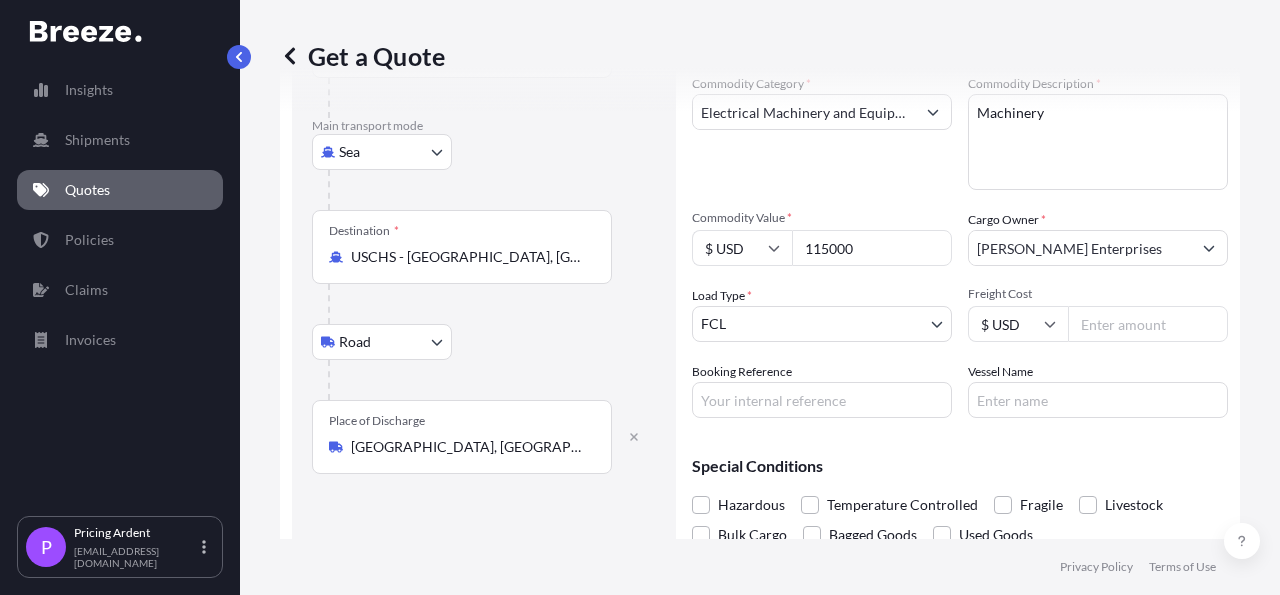 click on "Get a Quote Route Details Reset Route Details   Cover door to port - Add loading place Place of loading Road Road Rail Origin * KRPUS - Busan, Korea, South Main transport mode Sea Sea Air Road Rail Destination * USCHS - Charleston, United States Road Road Rail Place of Discharge Statesville, NC, USA Coverage Type All risks Covers losses or damages due to any cause, except for those excluded FPA "Free of Particular Average" - limited coverage for partial cargo loss or damage Cargo Details Commodity Category * Electrical Machinery and Equipment Commodity Description * Machinery Commodity Value   * $ USD 115000 Cargo Owner * Piselli Enterprises Load Type * FCL LCL FCL Freight Cost   $ USD Booking Reference Vessel Name Special Conditions Hazardous Temperature Controlled Fragile Livestock Bulk Cargo Bagged Goods Used Goods Get a Quote" at bounding box center (760, 269) 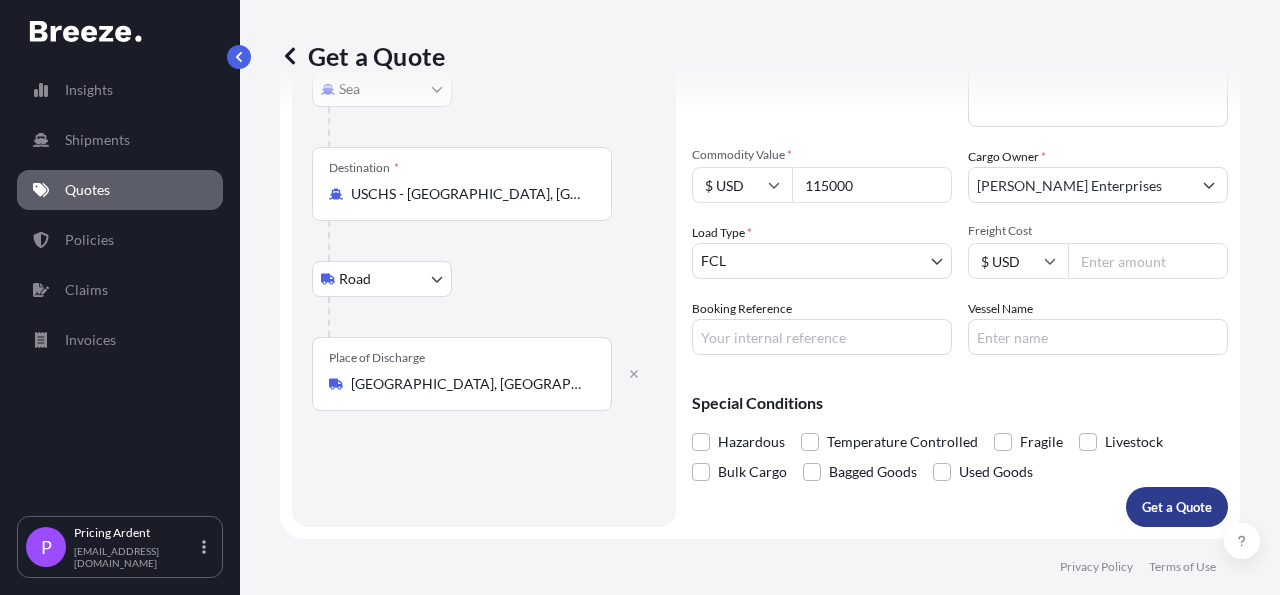 click on "Get a Quote" at bounding box center [1177, 507] 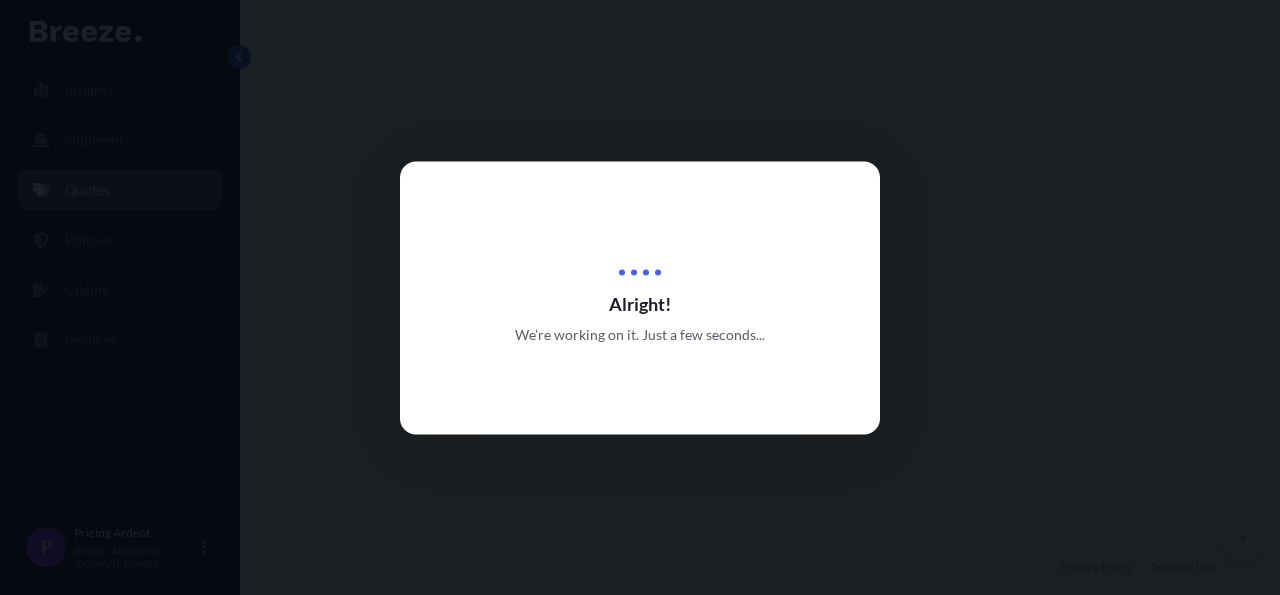 scroll, scrollTop: 0, scrollLeft: 0, axis: both 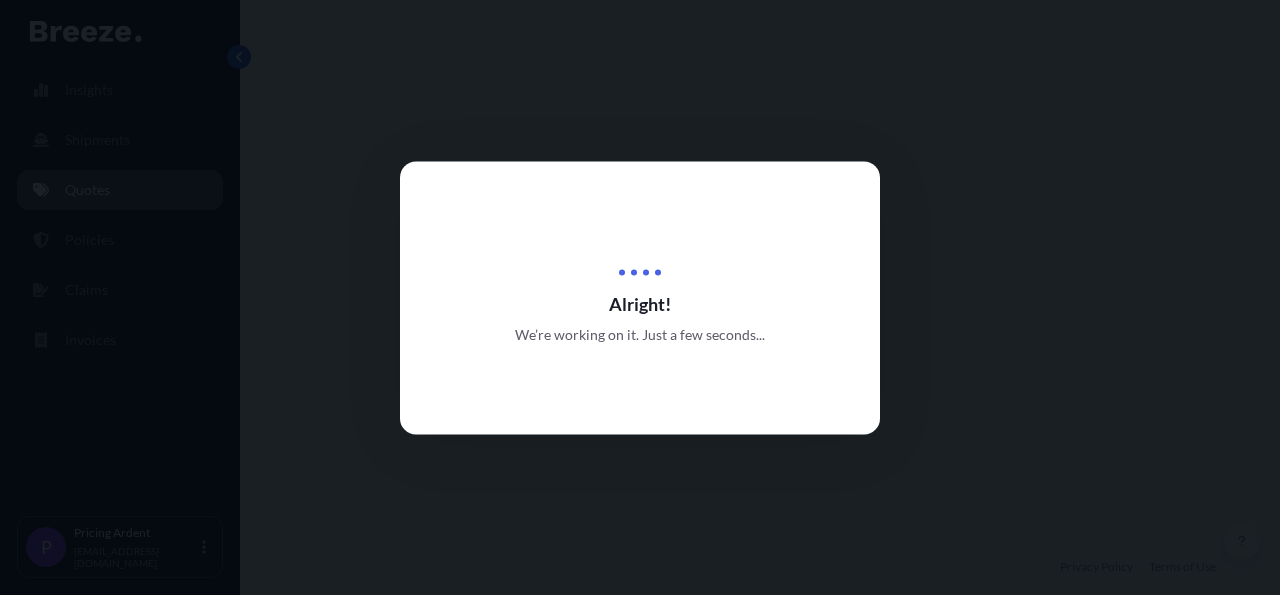 select on "Sea" 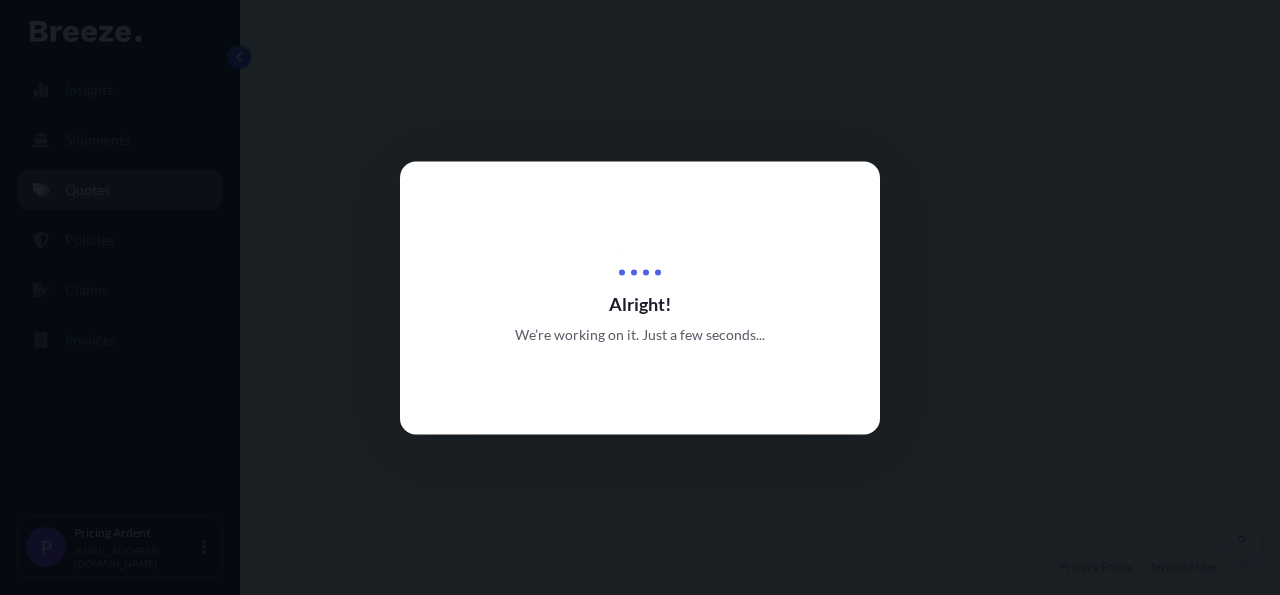 select on "Road" 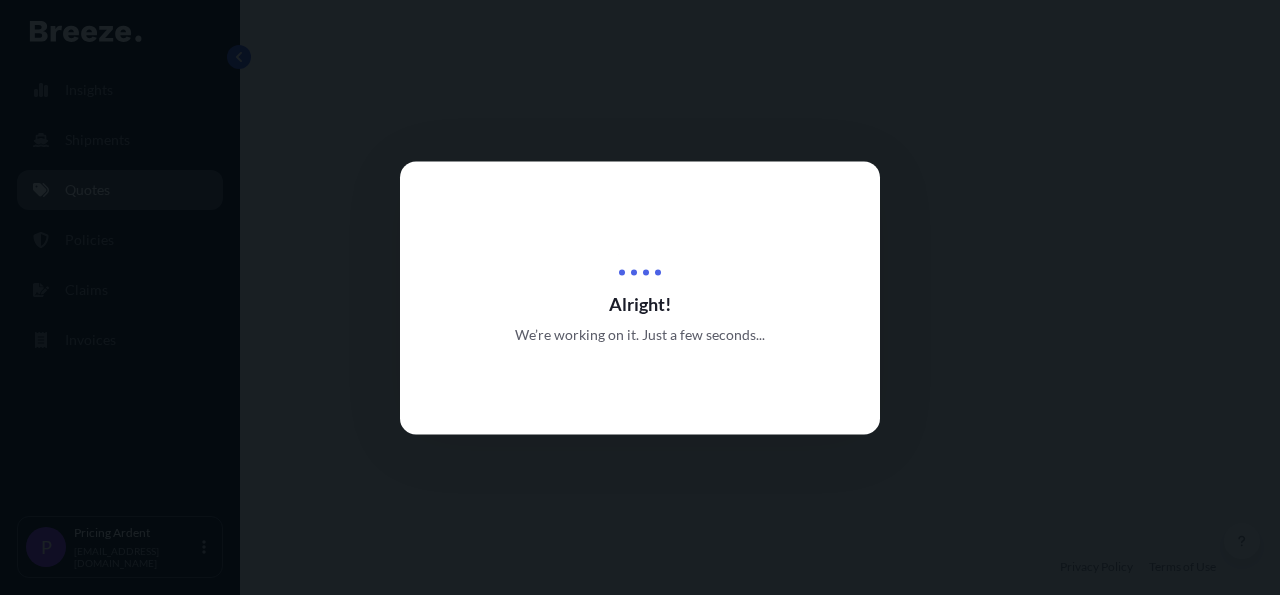 select on "2" 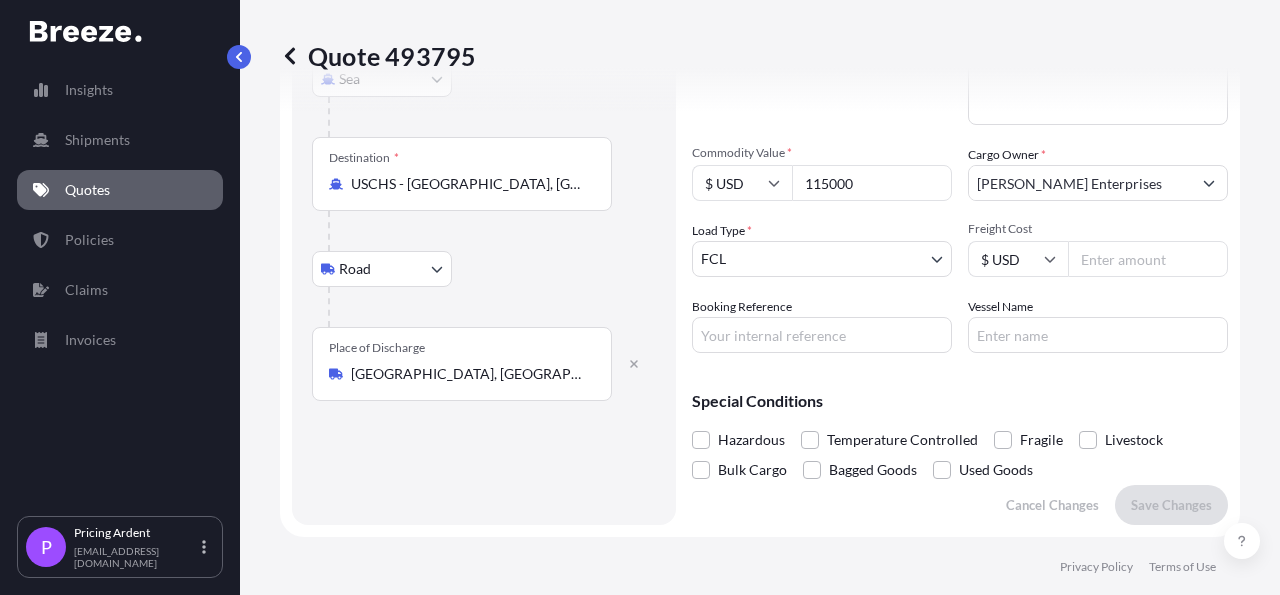 scroll, scrollTop: 324, scrollLeft: 0, axis: vertical 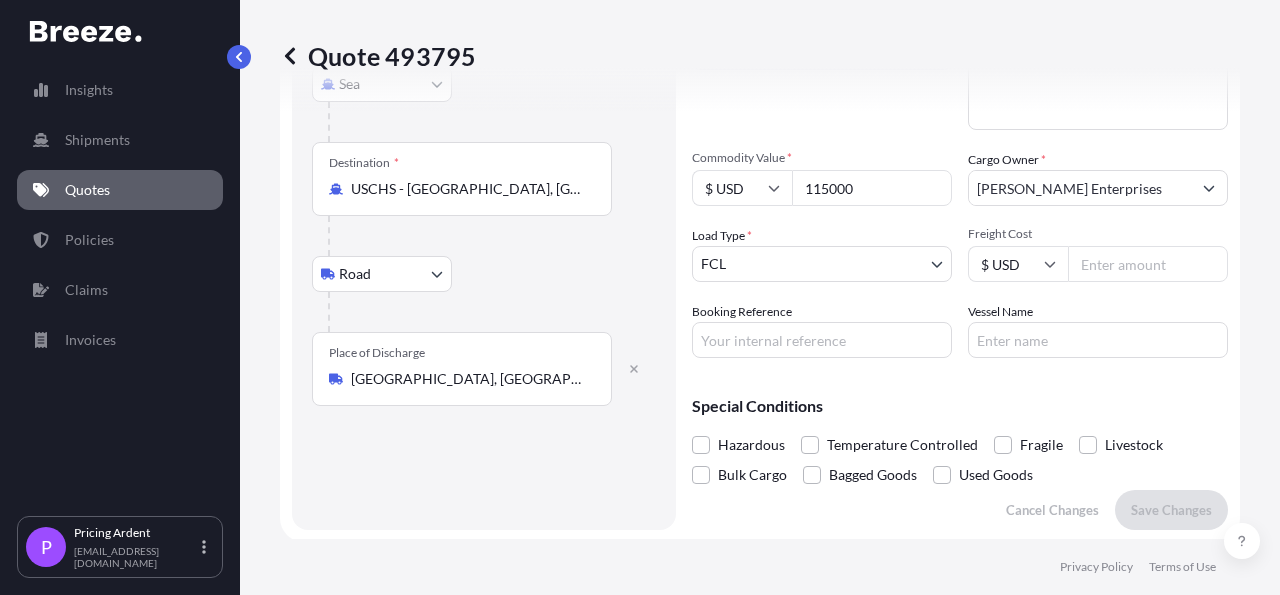 click on "115000" at bounding box center [872, 188] 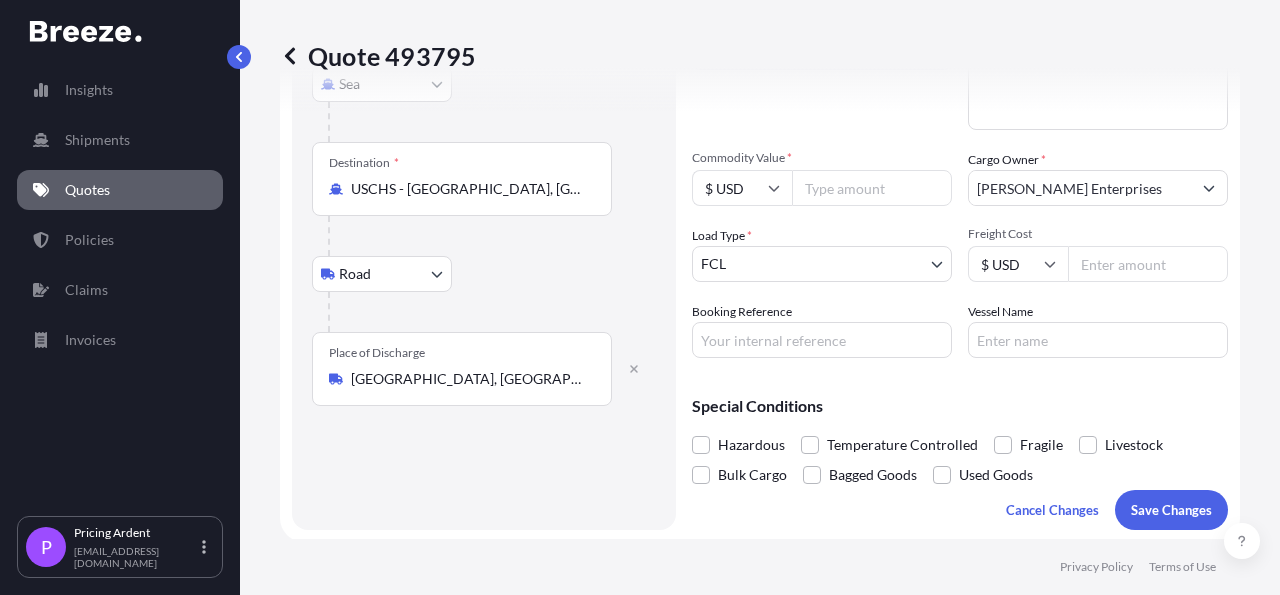 click on "Quote 493795 Route Details   Cover door to port - Add loading place Place of loading Road Road Rail Origin * KRPUS - Busan, Korea, South Main transport mode Sea Sea Air Road Rail Destination * USCHS - Charleston, United States Road Road Rail Place of Discharge Statesville, NC, USA Coverage Type All risks Covers losses or damages due to any cause, except for those excluded FPA "Free of Particular Average" - limited coverage for partial cargo loss or damage Cargo Details Commodity Category * Electrical Machinery and Equipment Commodity Description * Machinery Commodity Value   * $ USD Cargo Owner * Piselli Enterprises Load Type * FCL LCL FCL Freight Cost   $ USD Booking Reference Vessel Name Special Conditions Hazardous Temperature Controlled Fragile Livestock Bulk Cargo Bagged Goods Used Goods Cancel Changes Save Changes Here's your insurance offer All risk coverage Commodity Category Electrical Machinery and Equipment Insured Value $ 126 , 500 . 00 Cargo Owner Piselli Enterprises Origin KRPUS Destination" at bounding box center [760, 269] 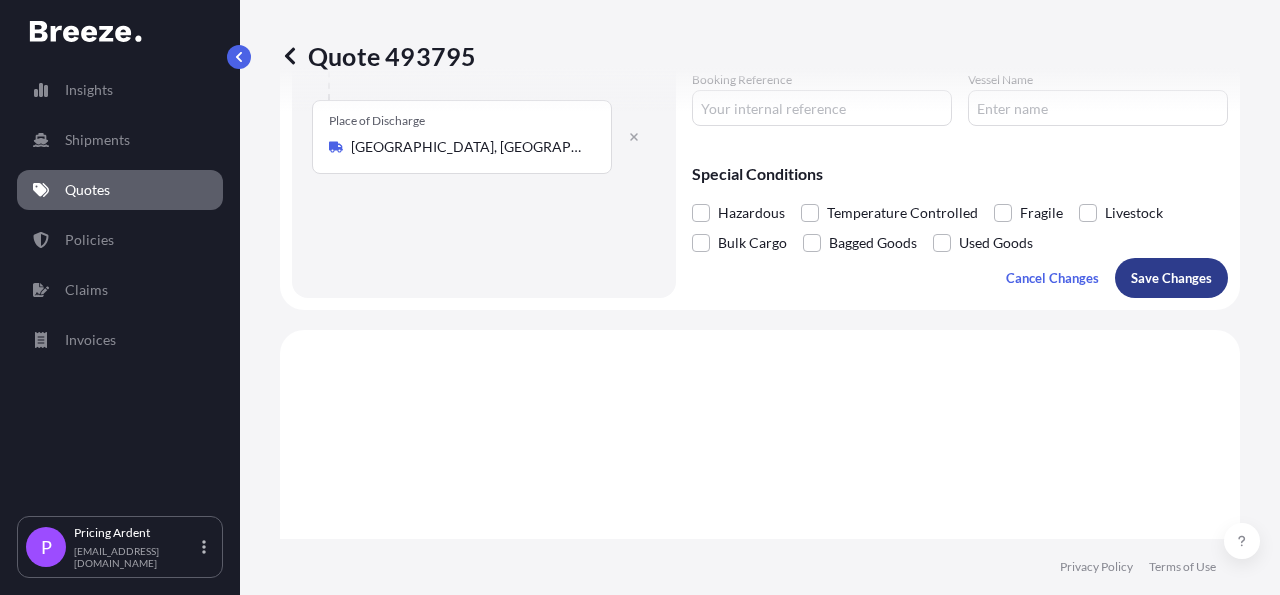 click on "Save Changes" at bounding box center (1171, 278) 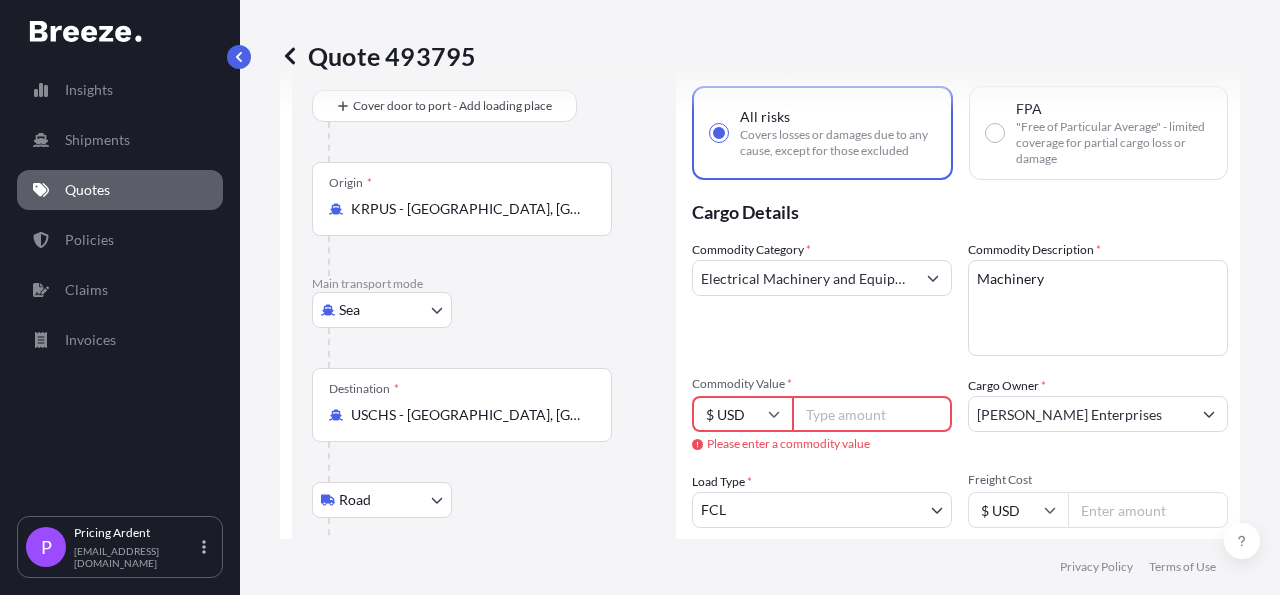 scroll, scrollTop: 92, scrollLeft: 0, axis: vertical 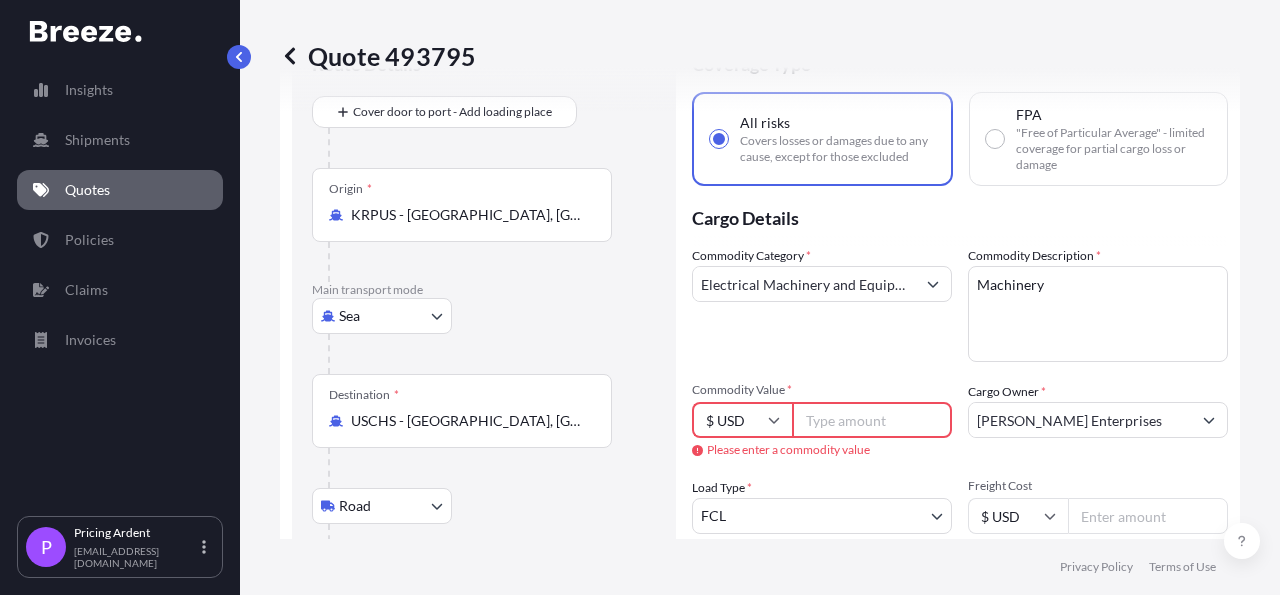 click on "Commodity Value   *" at bounding box center [872, 420] 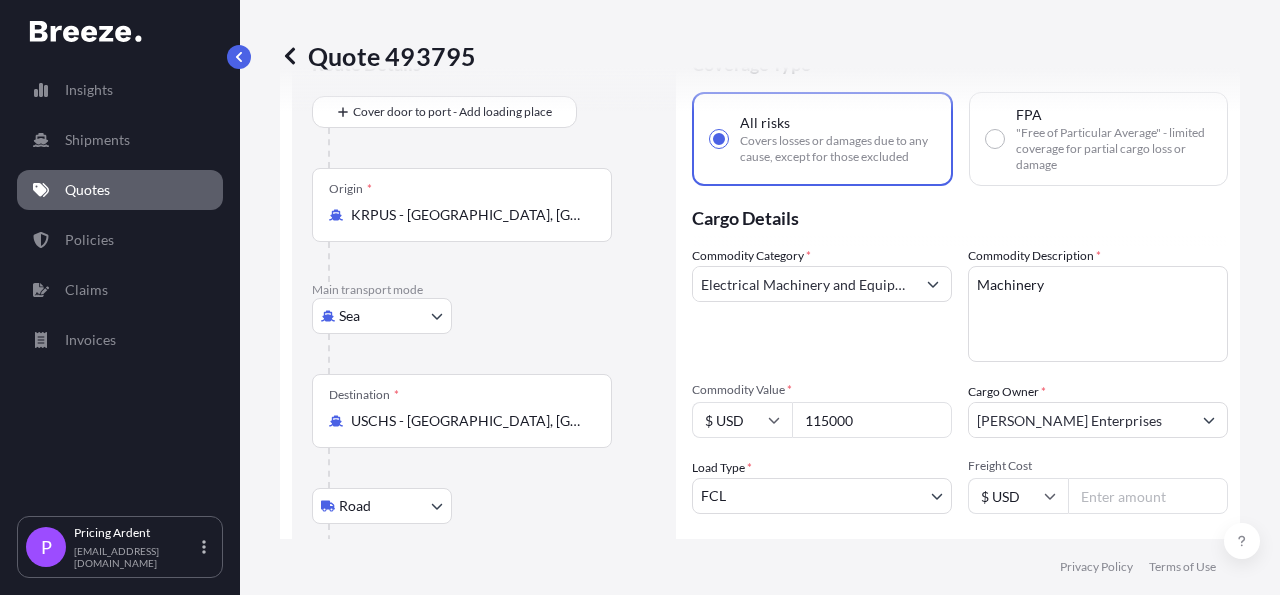 type on "115000" 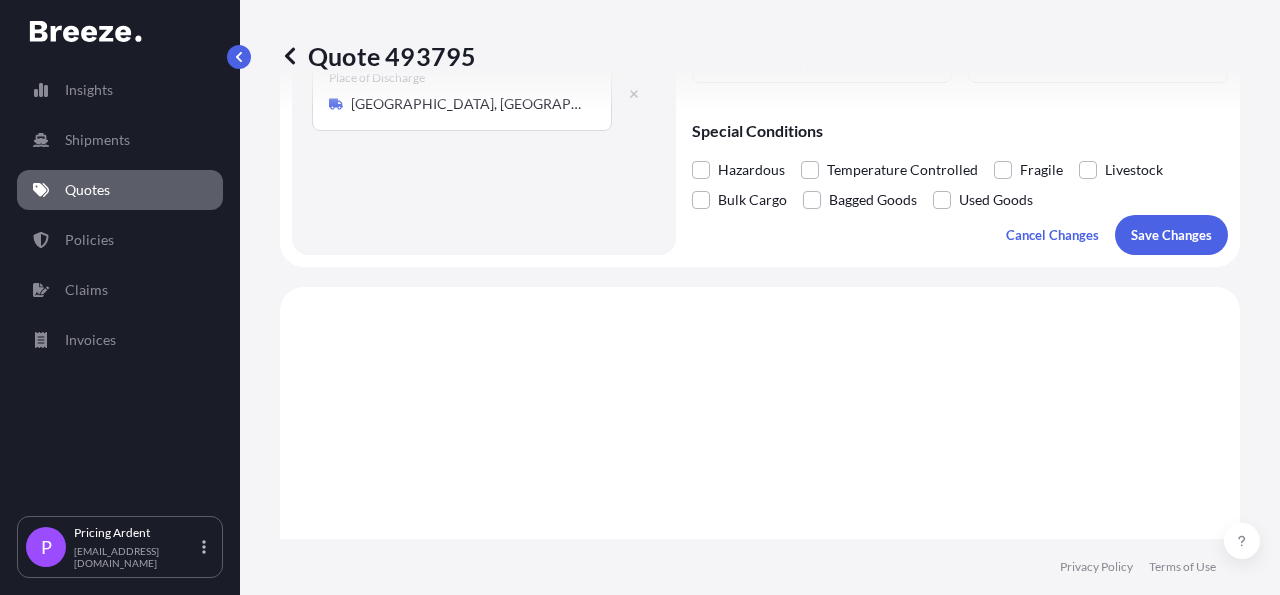scroll, scrollTop: 556, scrollLeft: 0, axis: vertical 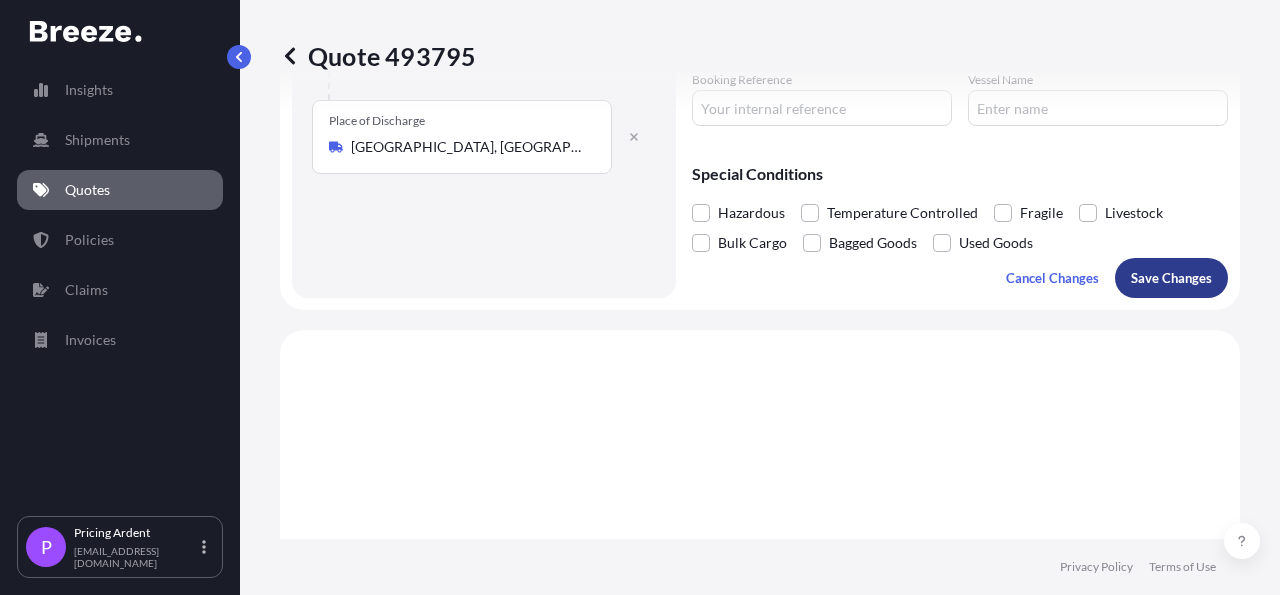 click on "Save Changes" at bounding box center (1171, 278) 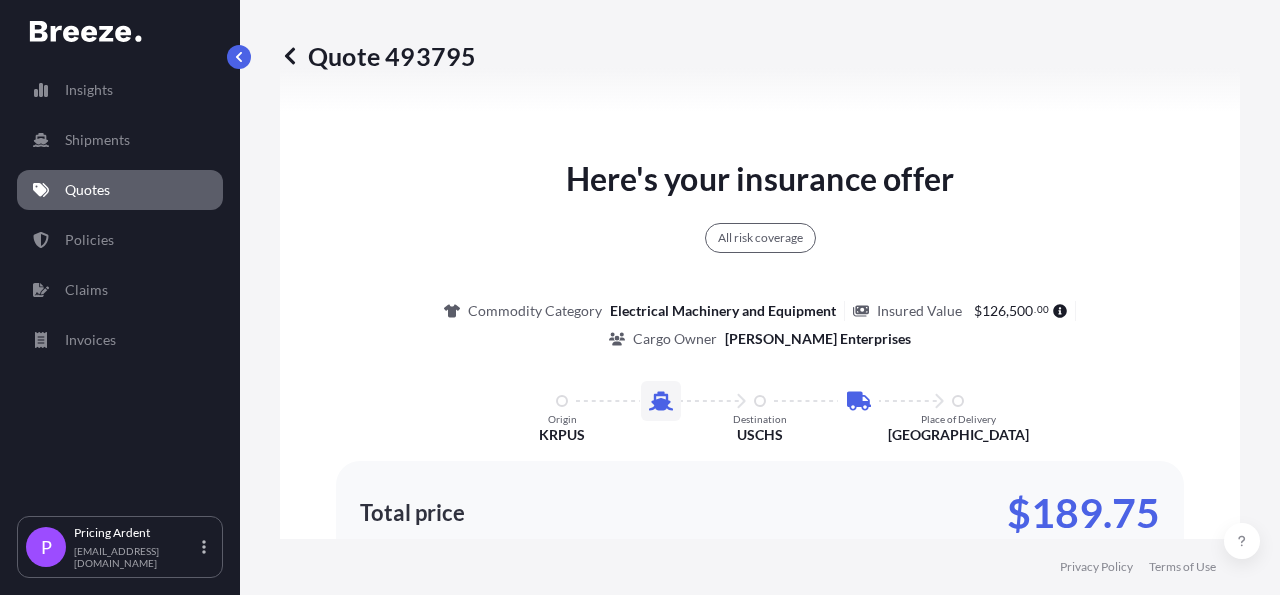 select on "Sea" 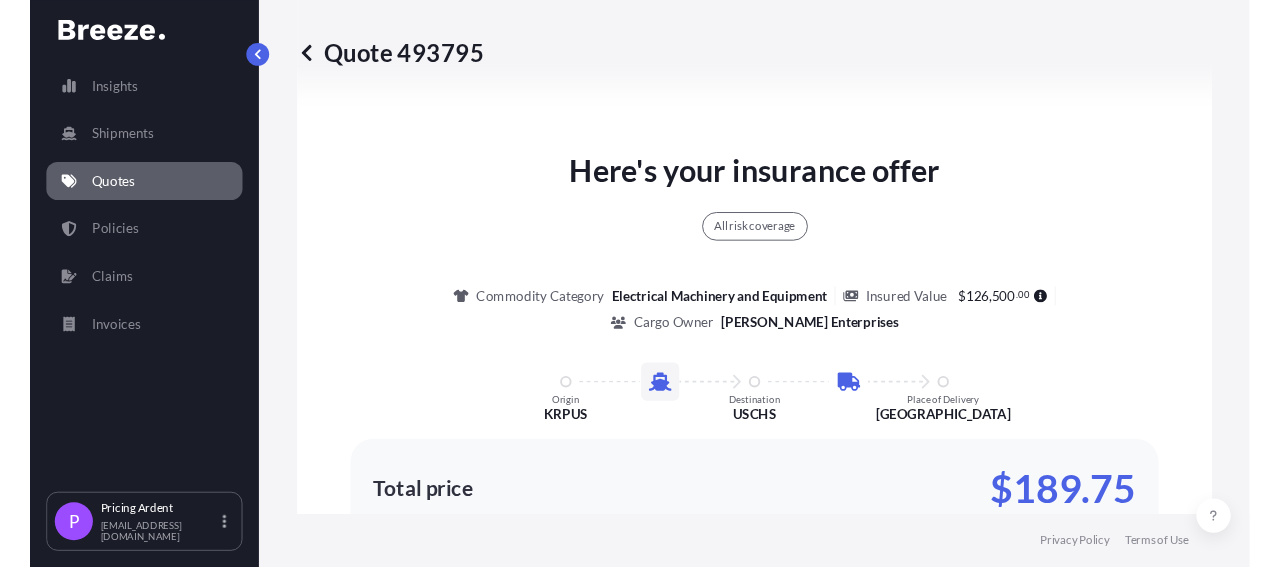 scroll, scrollTop: 1252, scrollLeft: 0, axis: vertical 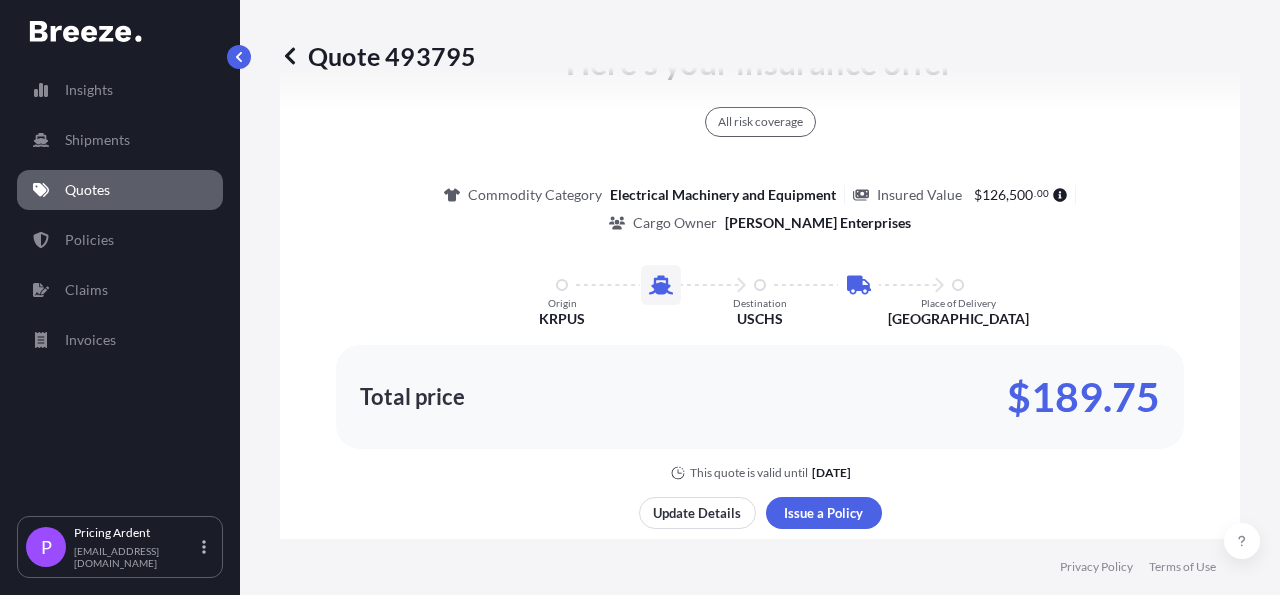 click on "Share quote via email" at bounding box center (770, 557) 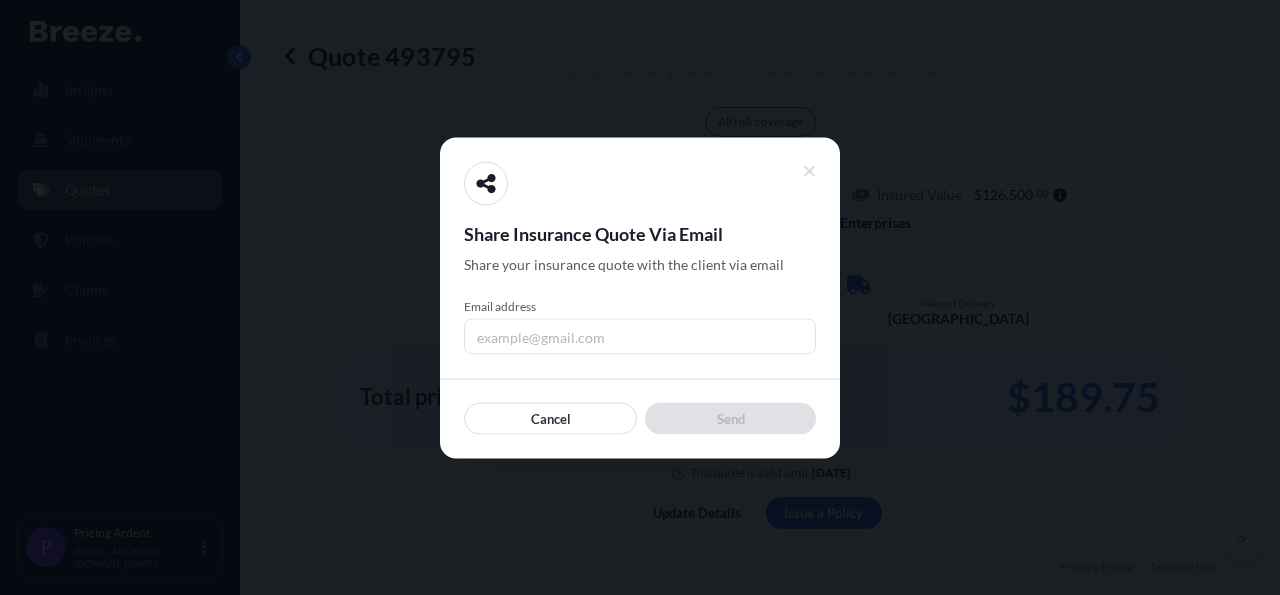 click on "Email address" at bounding box center [640, 336] 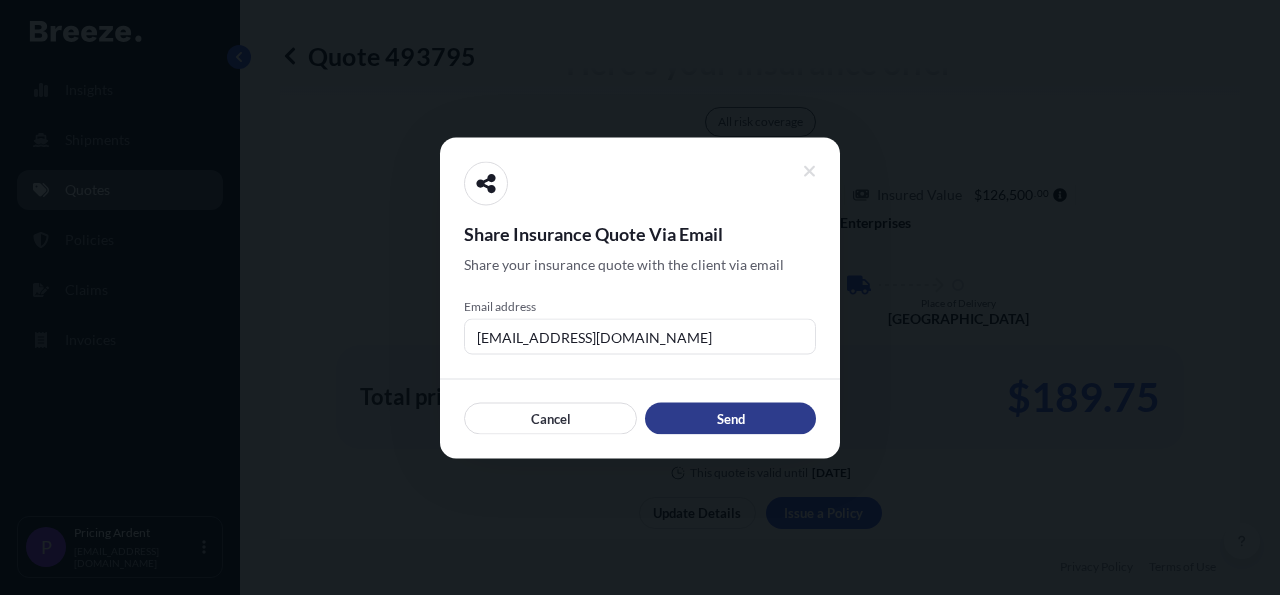 type on "[EMAIL_ADDRESS][DOMAIN_NAME]" 